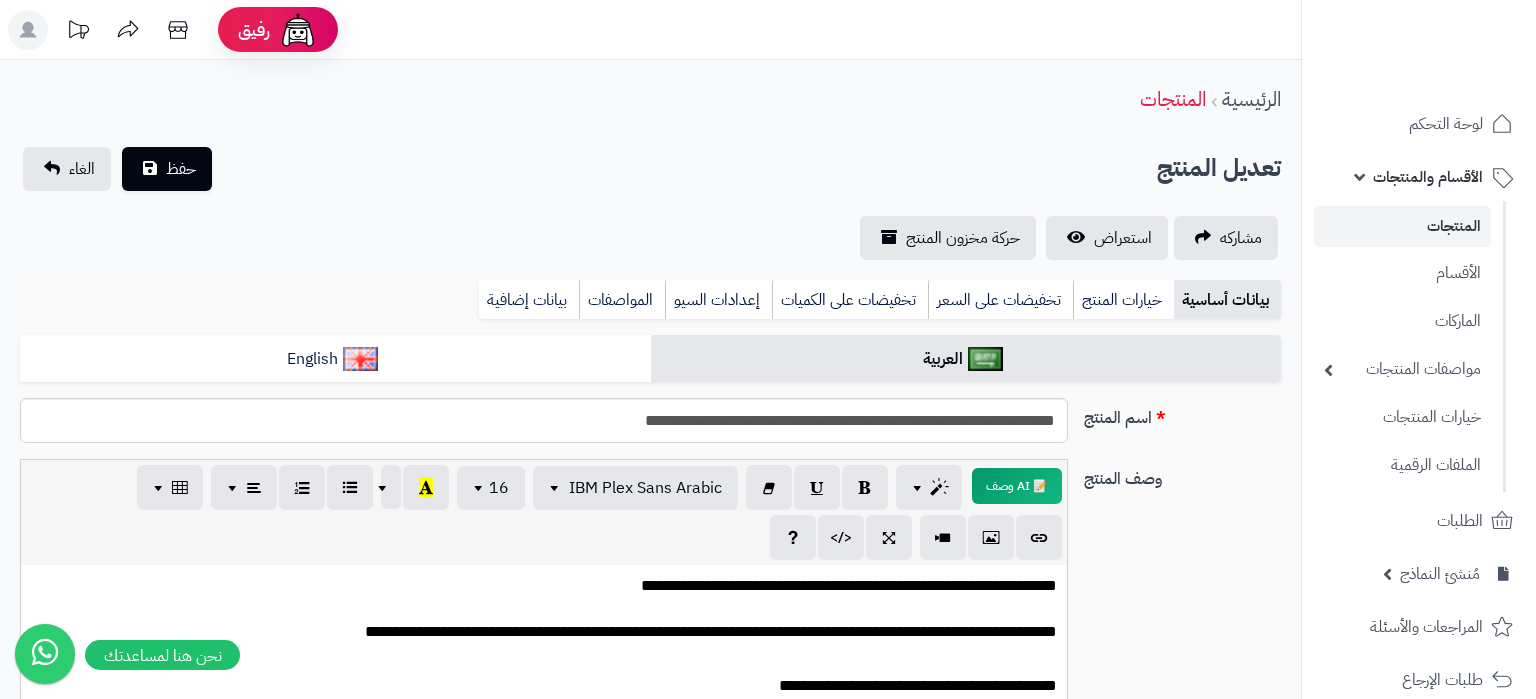 scroll, scrollTop: 0, scrollLeft: 0, axis: both 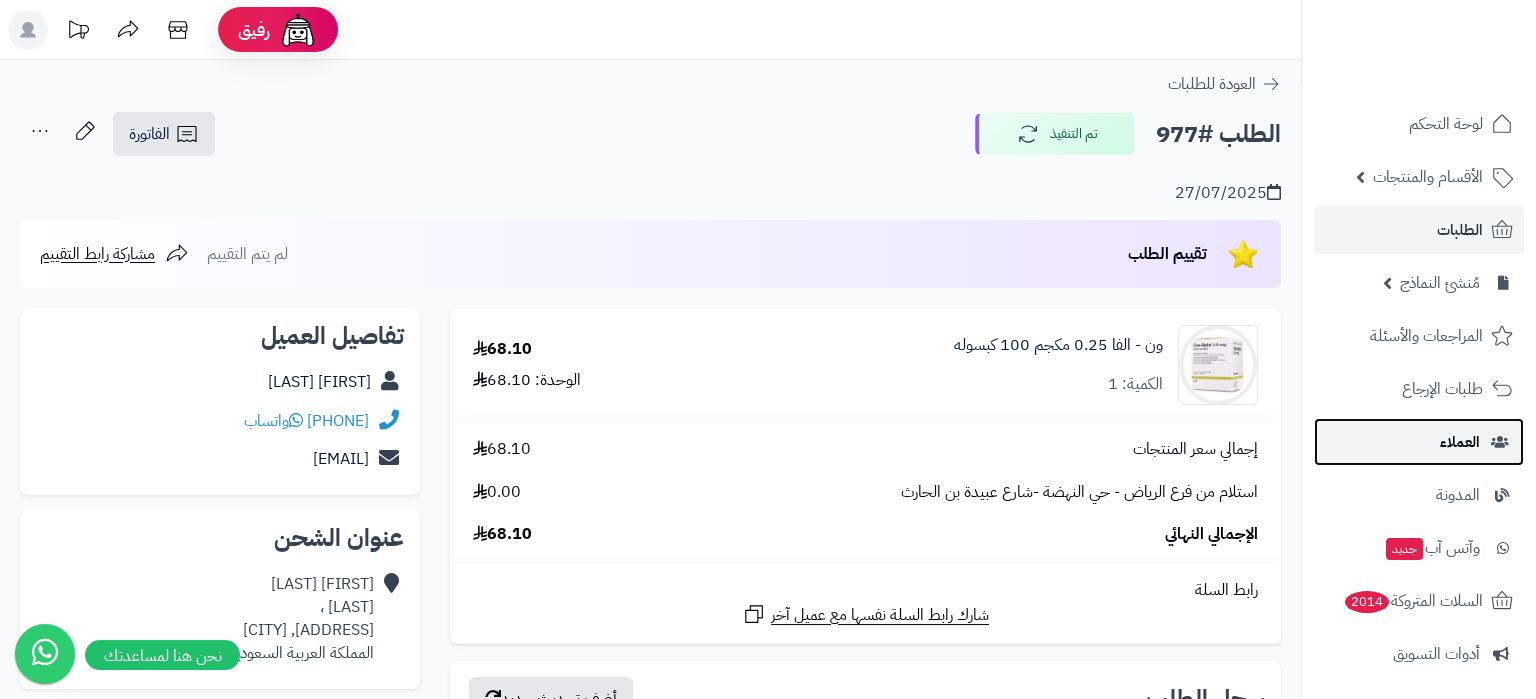 click on "العملاء" at bounding box center [1460, 442] 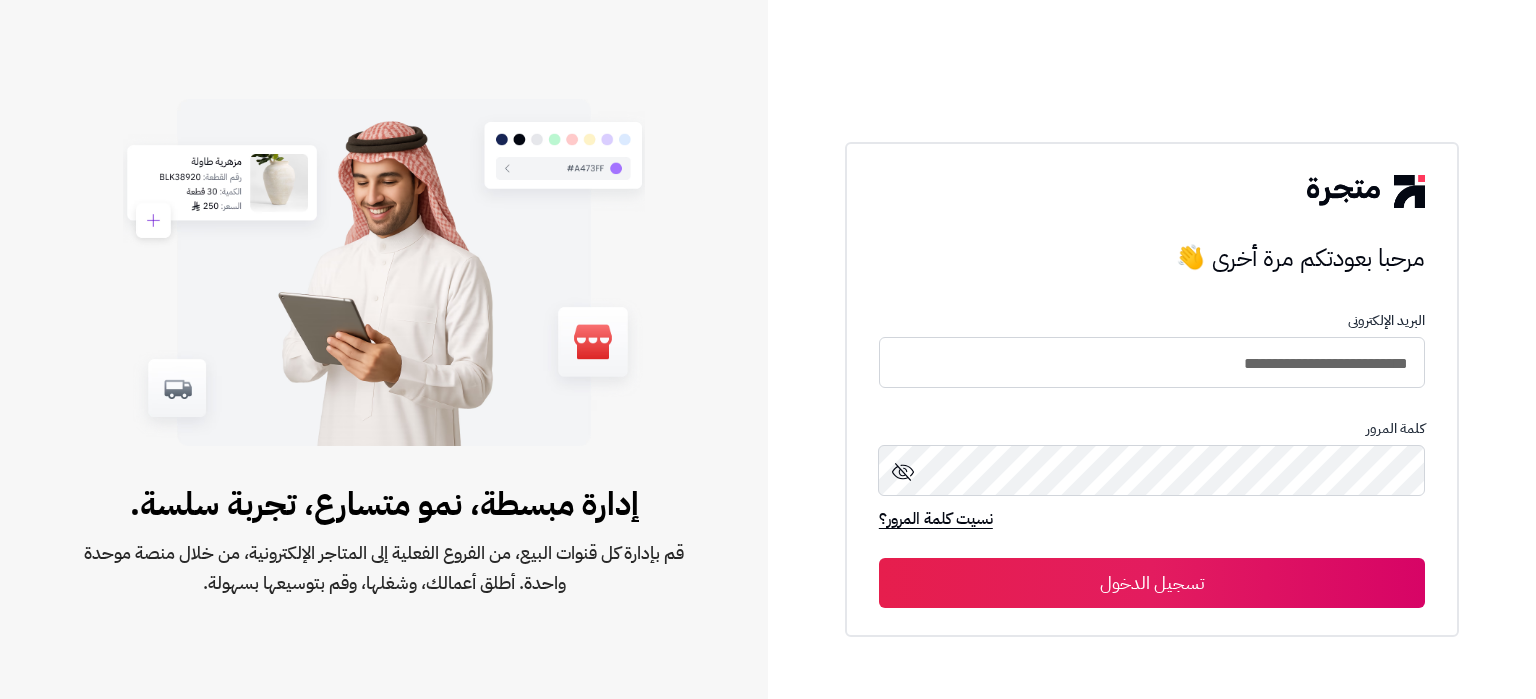 scroll, scrollTop: 0, scrollLeft: 0, axis: both 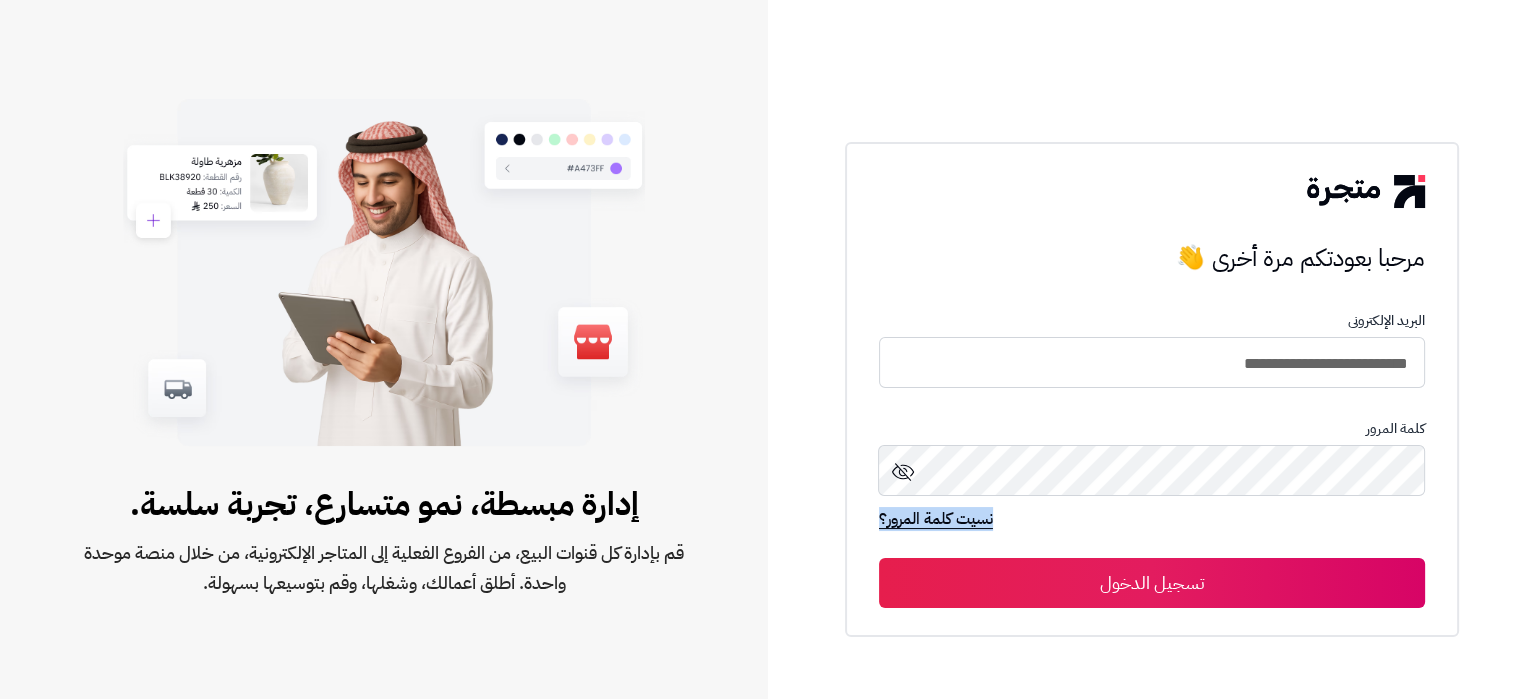 drag, startPoint x: 1195, startPoint y: 550, endPoint x: 1173, endPoint y: 578, distance: 35.608986 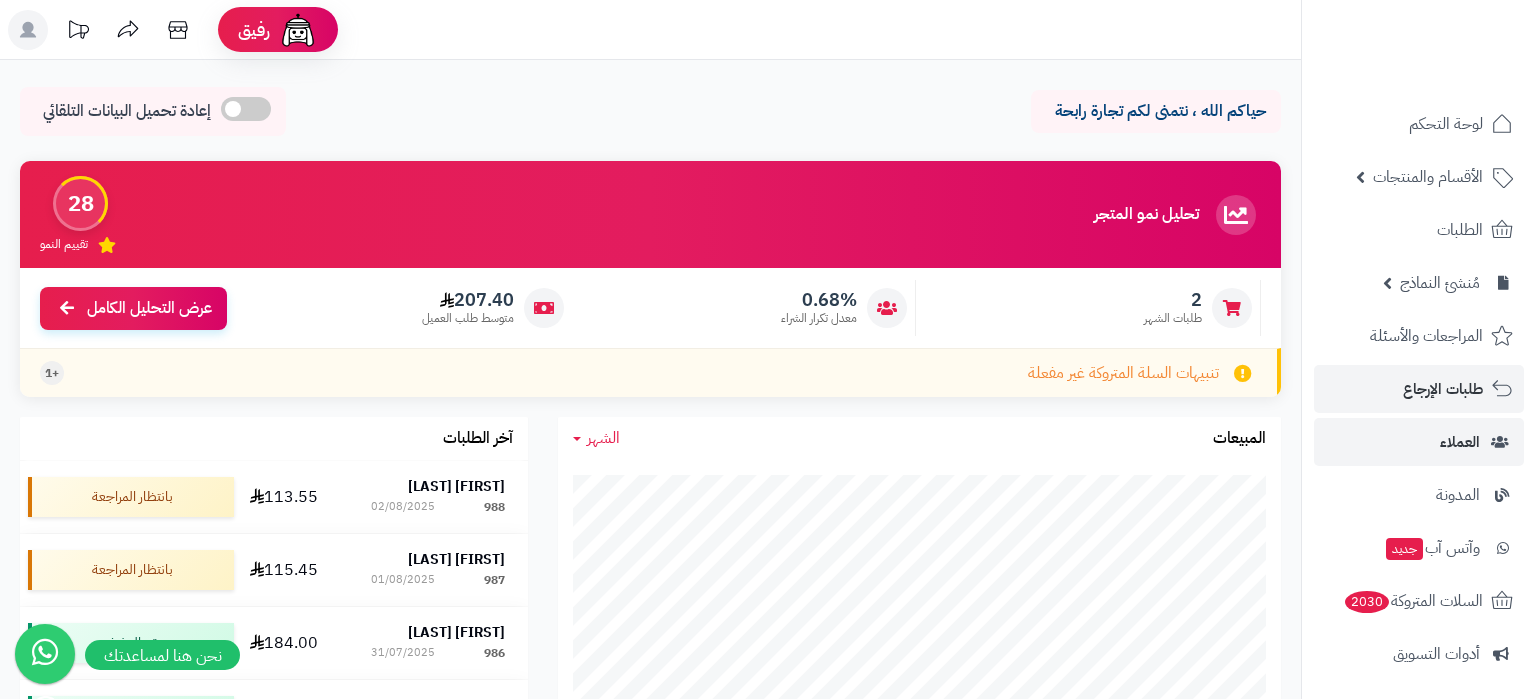 scroll, scrollTop: 0, scrollLeft: 0, axis: both 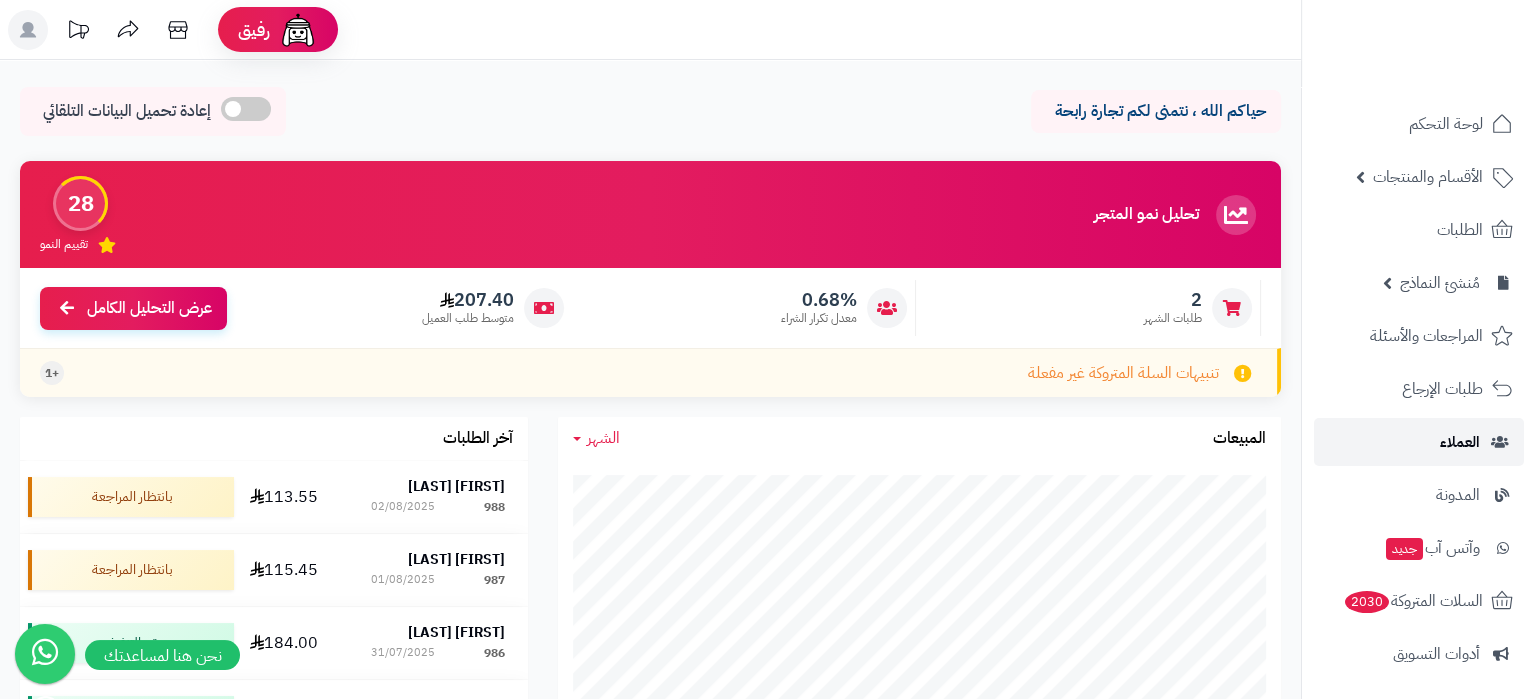 click on "العملاء" at bounding box center (1460, 442) 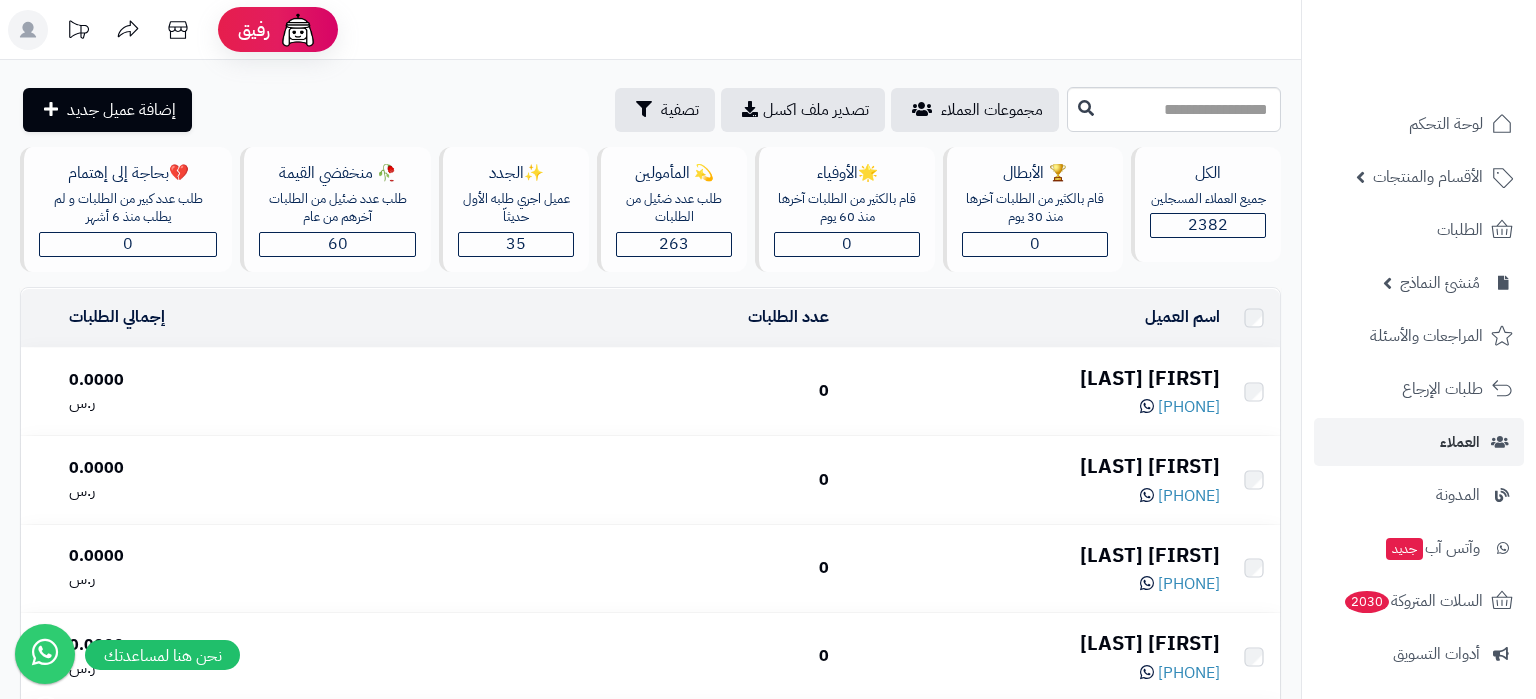 scroll, scrollTop: 0, scrollLeft: 0, axis: both 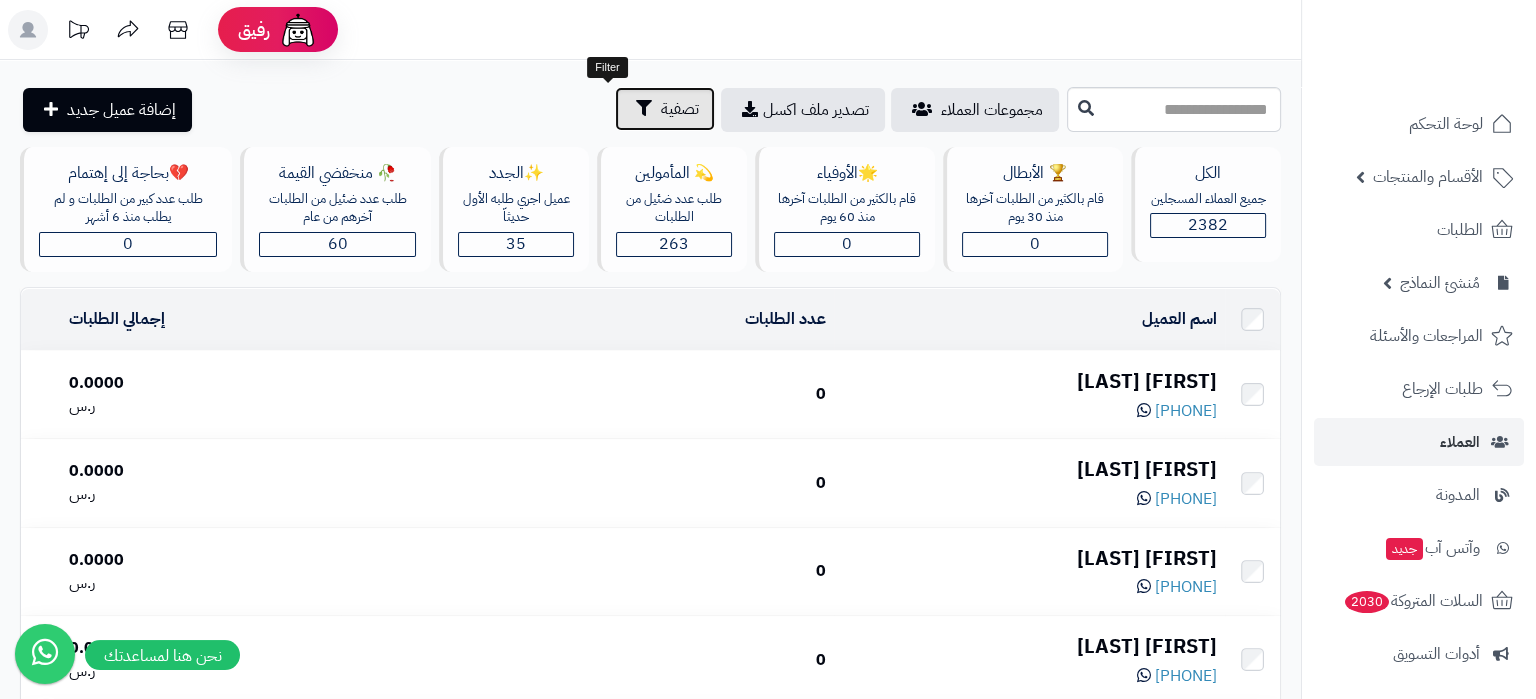 click on "تصفية" at bounding box center (665, 109) 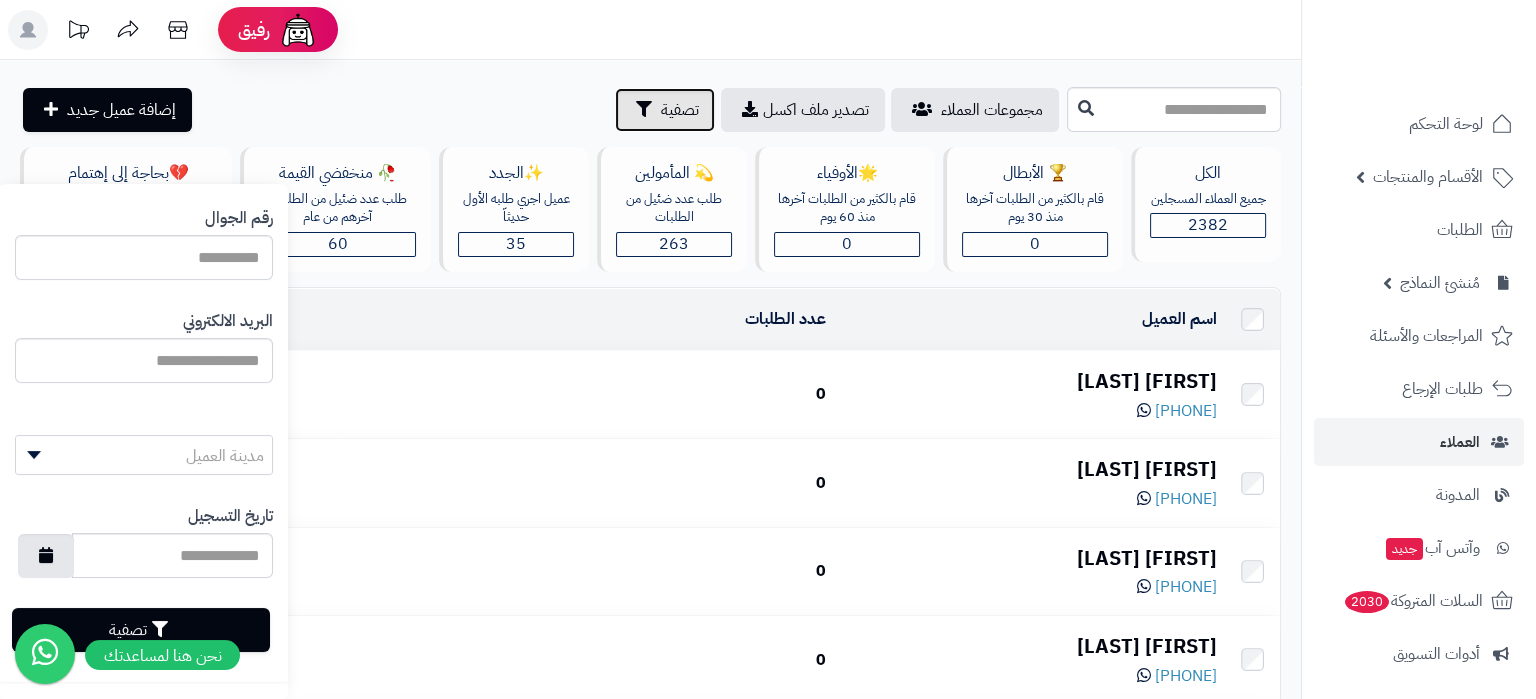 scroll, scrollTop: 0, scrollLeft: 0, axis: both 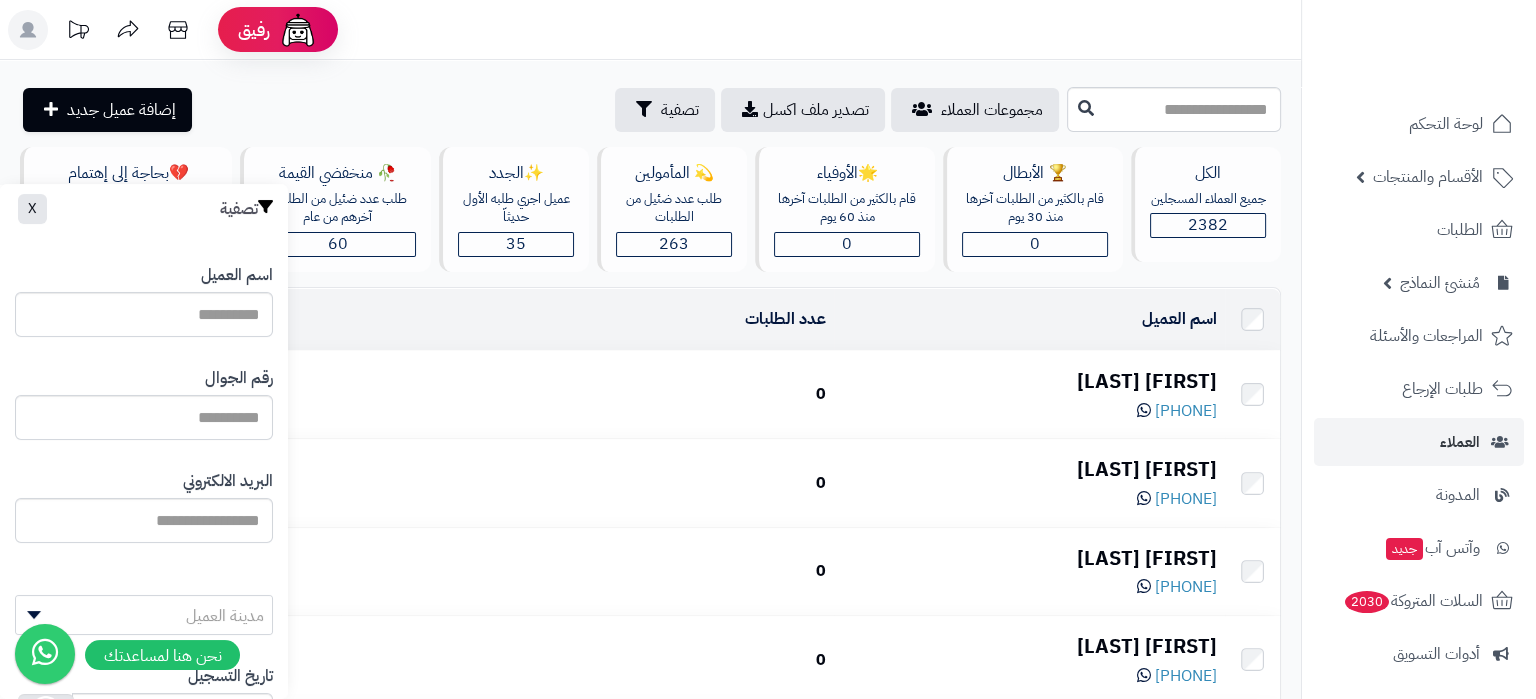 click on "اسم العميل" at bounding box center (1029, 319) 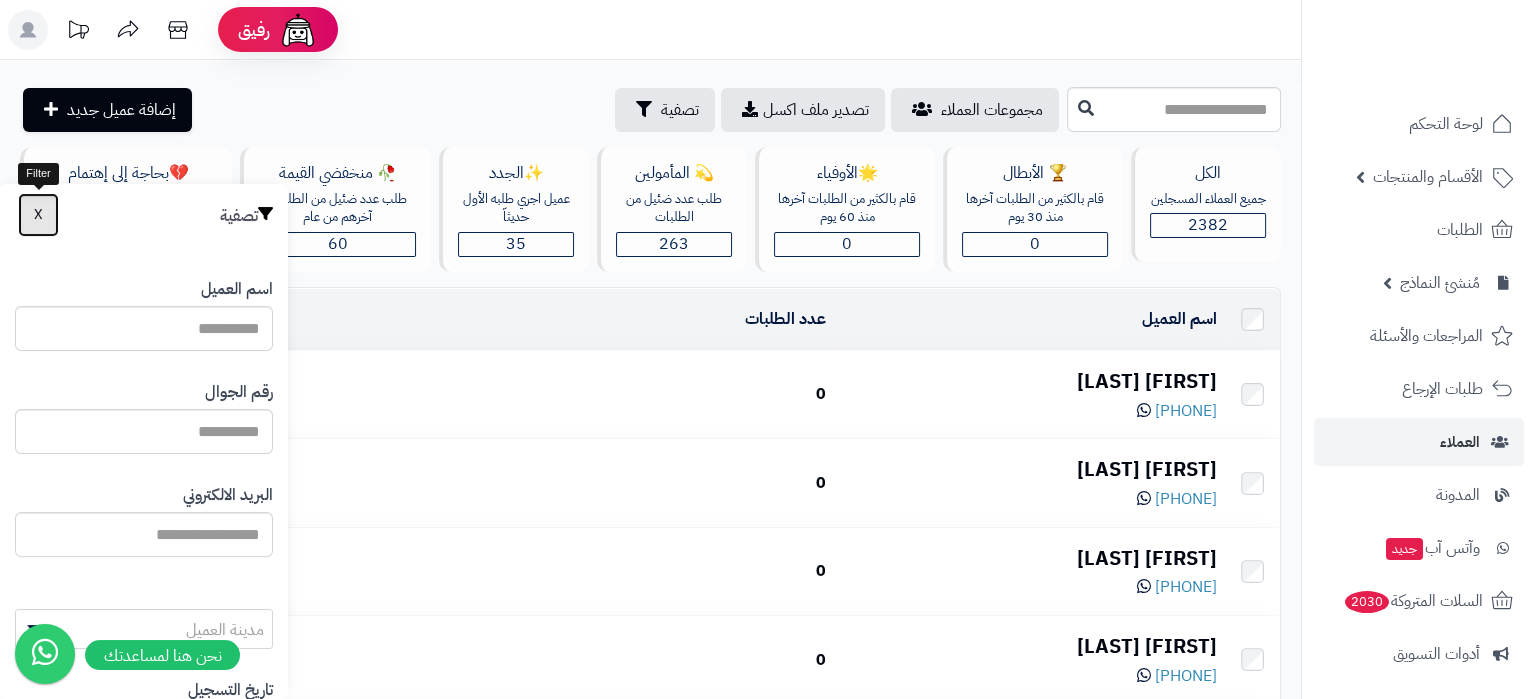 click on "X" at bounding box center (38, 214) 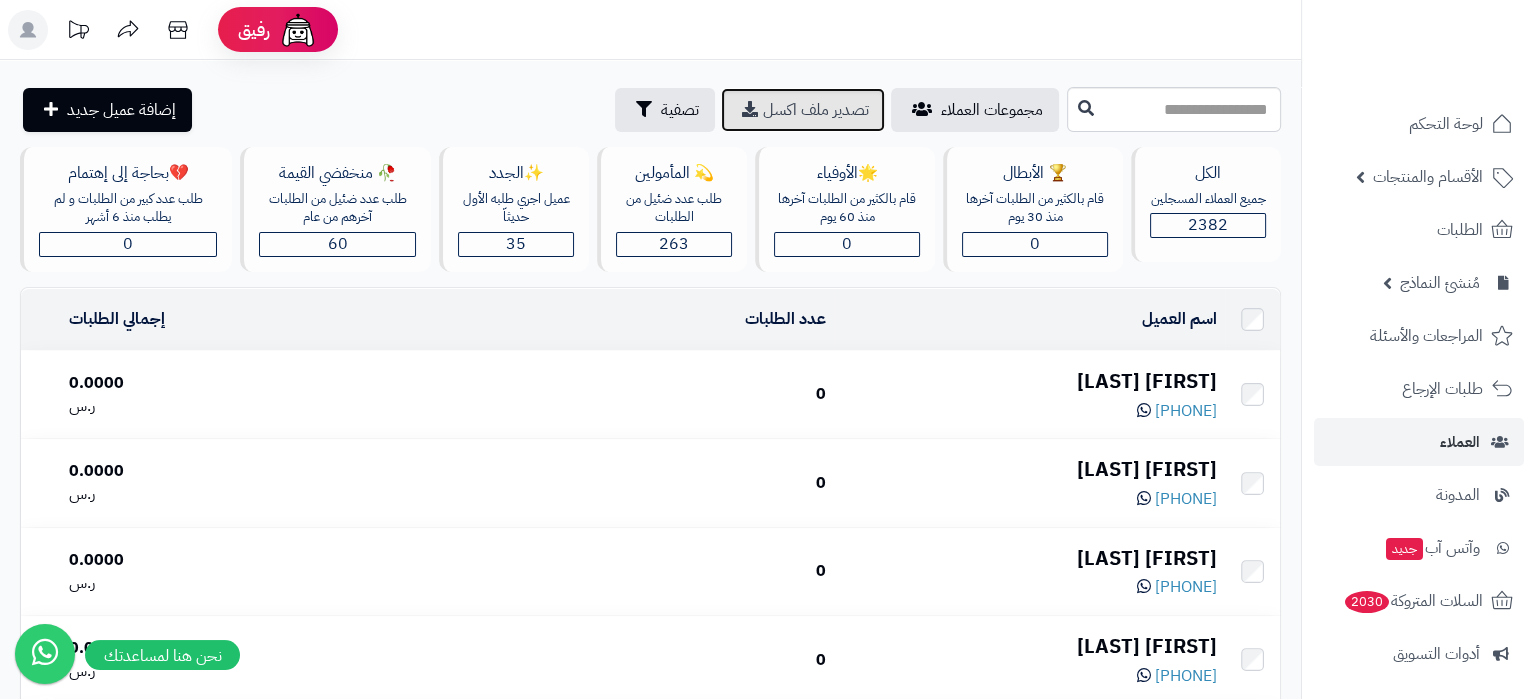 click on "تصدير ملف اكسل" at bounding box center (816, 110) 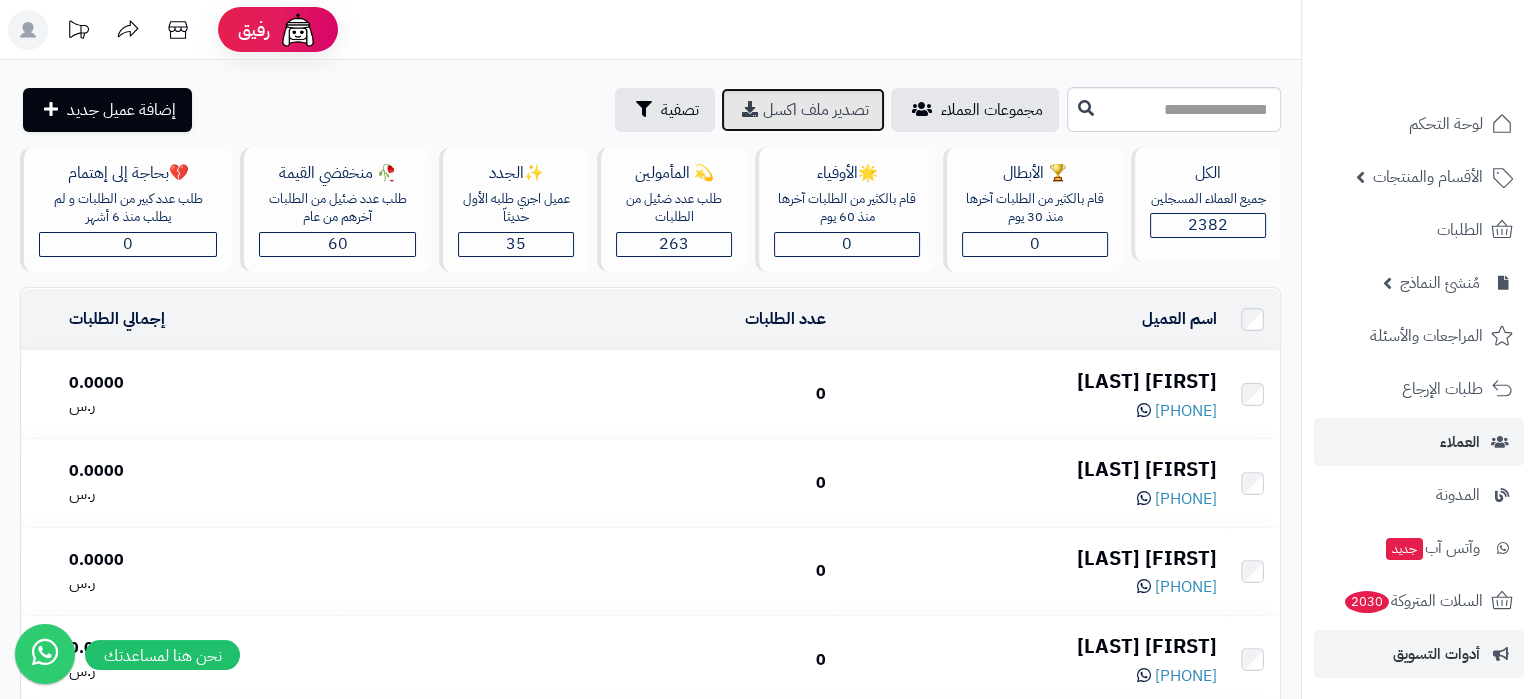 scroll, scrollTop: 181, scrollLeft: 0, axis: vertical 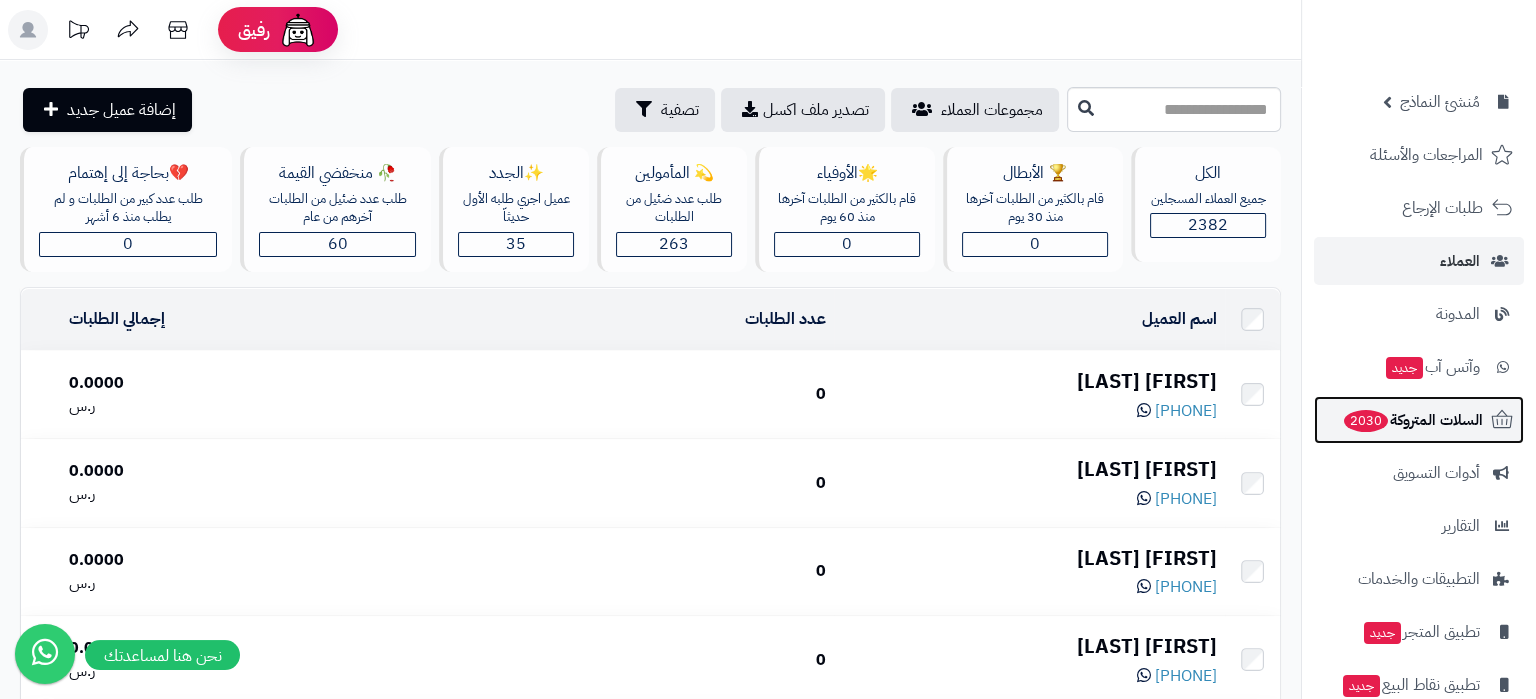 click on "السلات المتروكة  2030" at bounding box center [1412, 420] 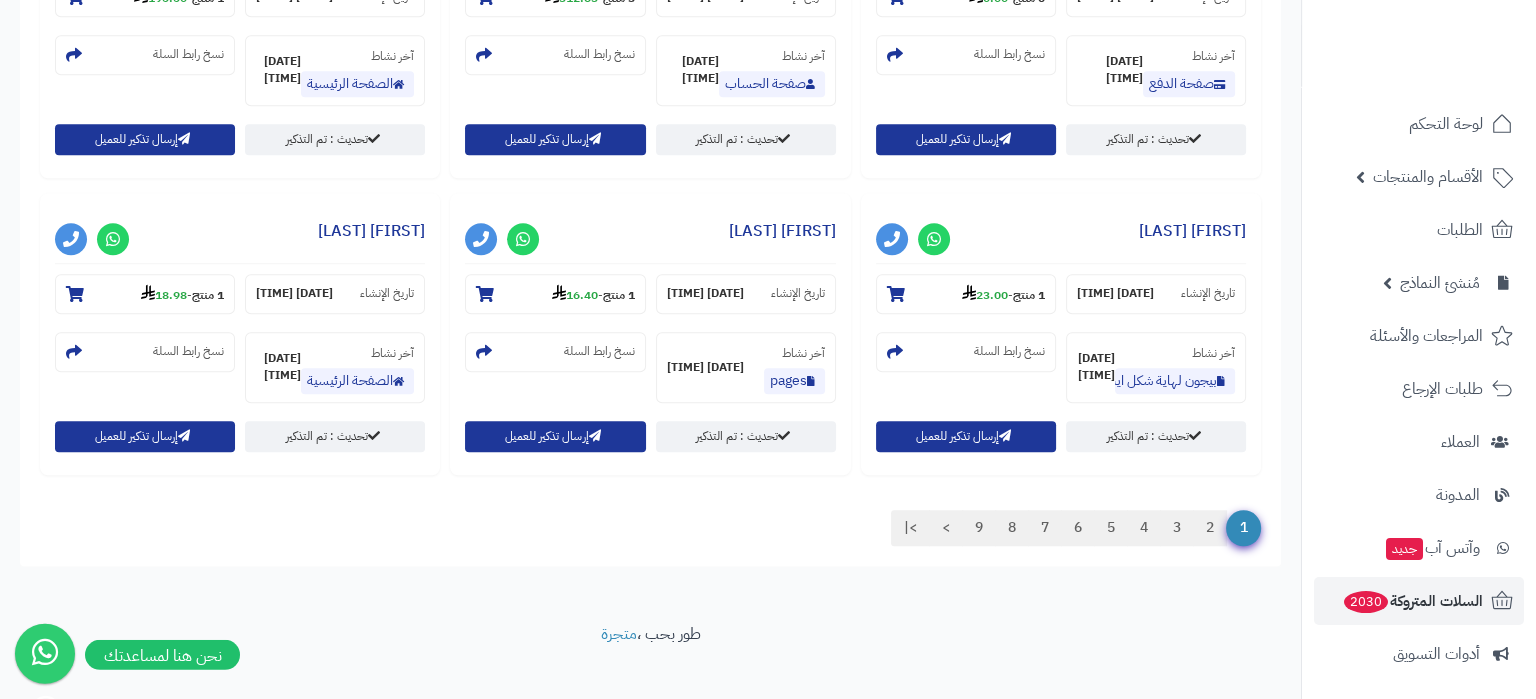 scroll, scrollTop: 1863, scrollLeft: 0, axis: vertical 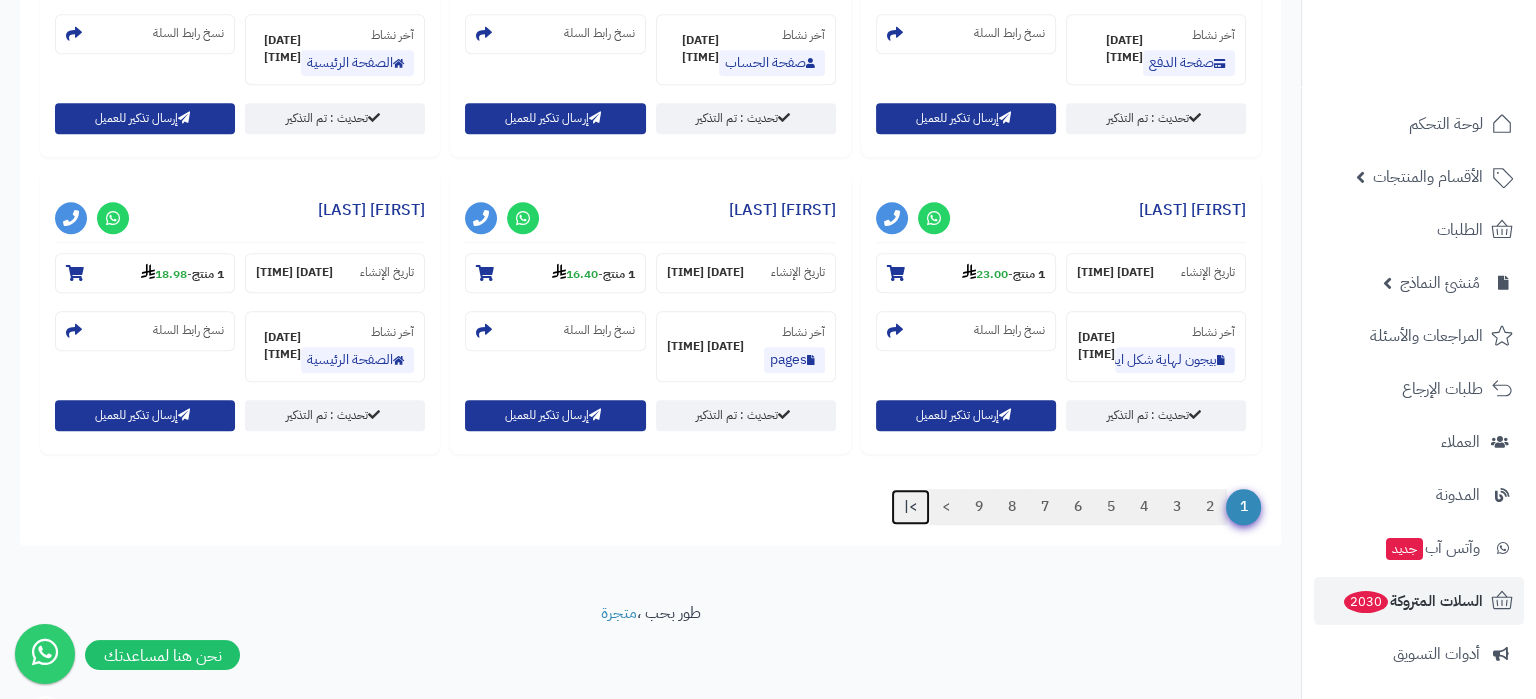 click on ">|" at bounding box center (910, 507) 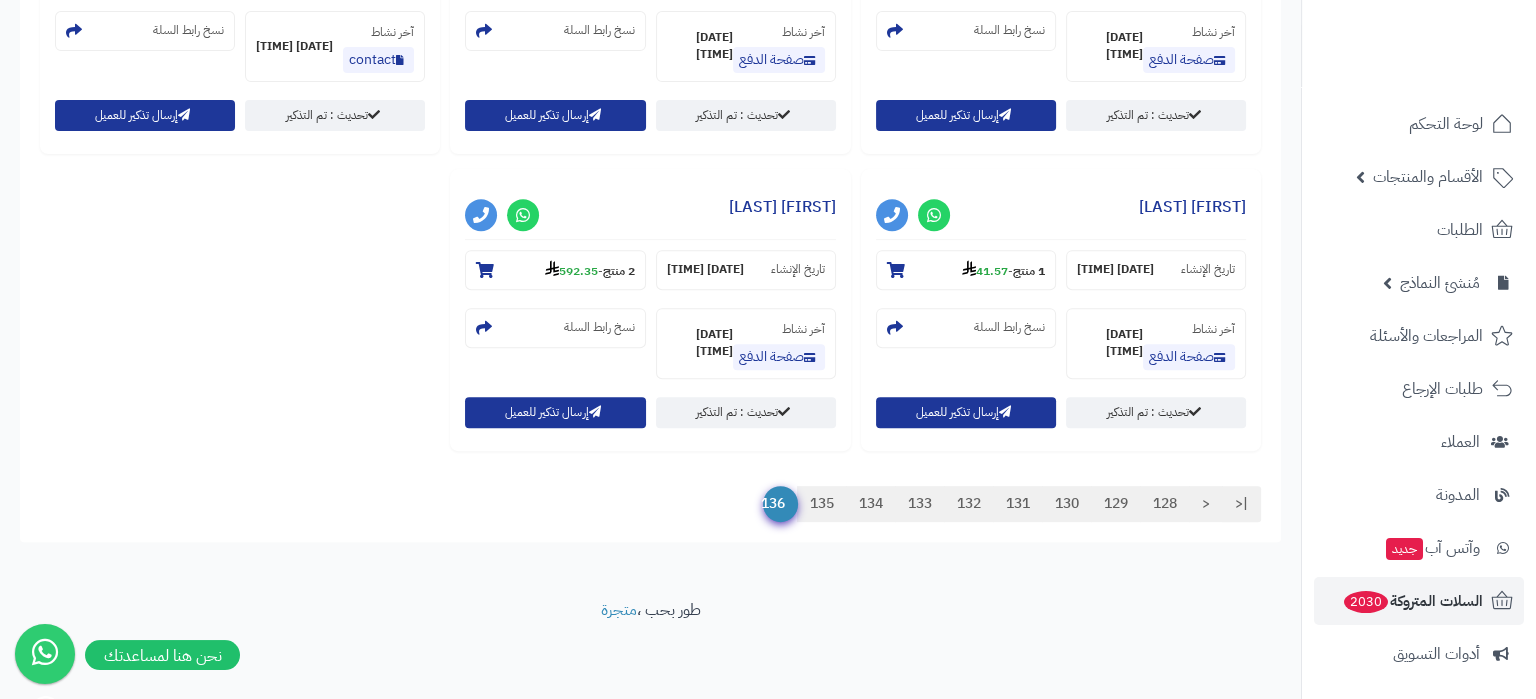 scroll, scrollTop: 973, scrollLeft: 0, axis: vertical 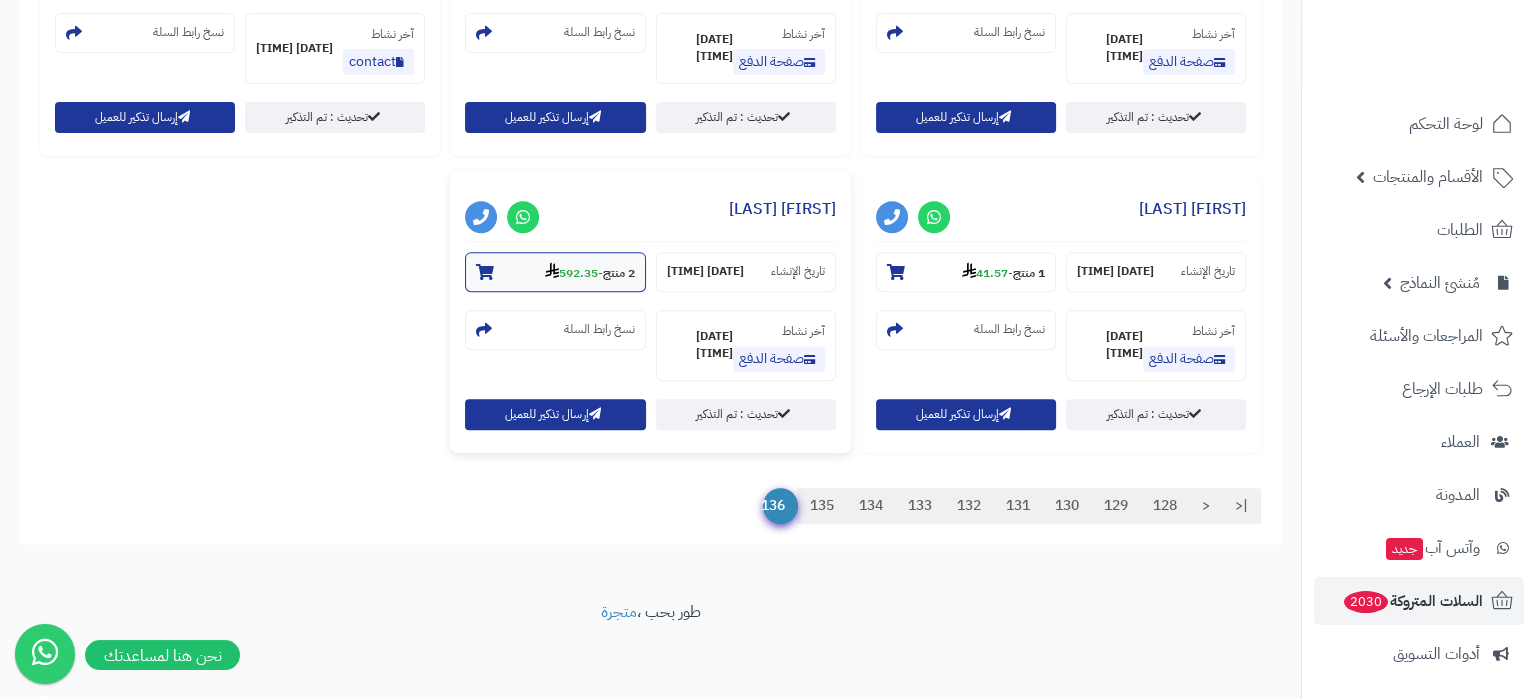 click on "592.35" at bounding box center (571, 273) 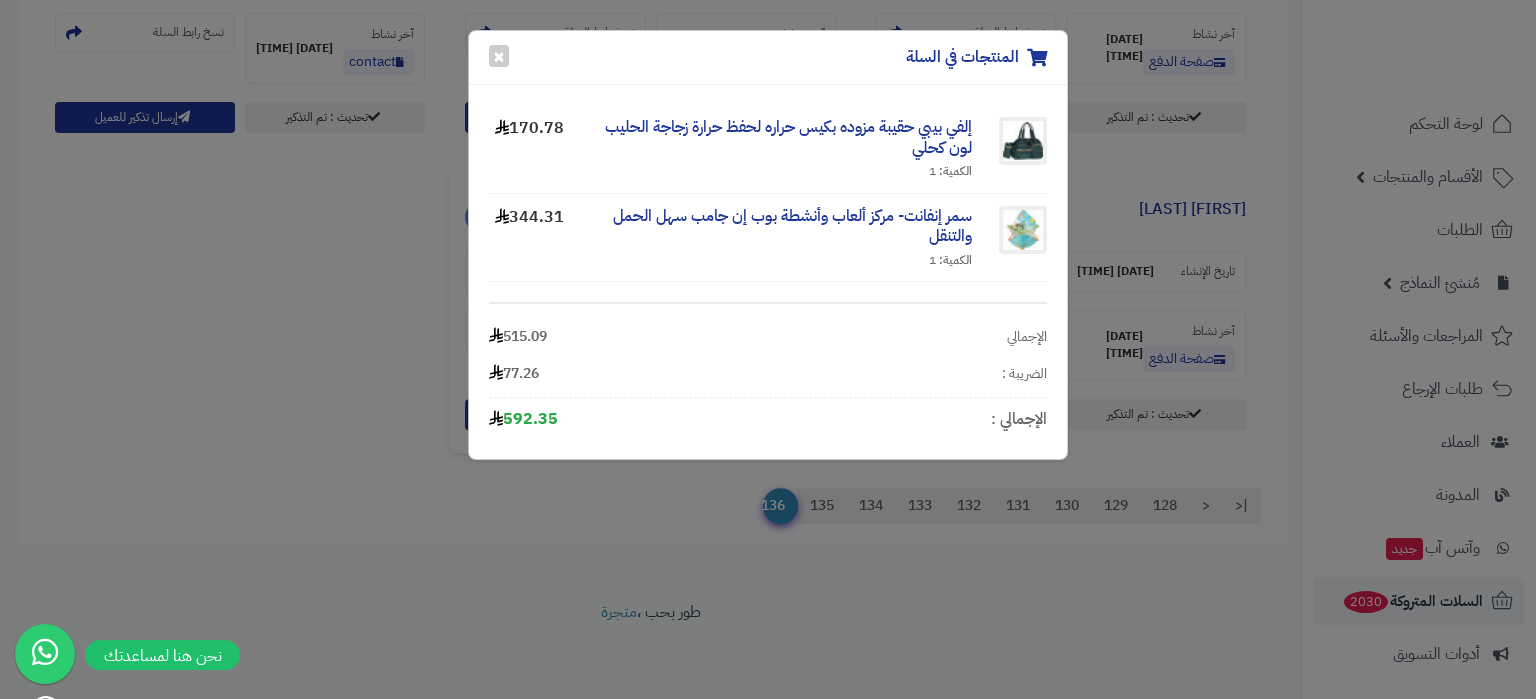 click on "المنتجات في السلة
×
إلفي بيبي حقيبة مزوده بكيس حراره لحفظ حرارة زجاجة الحليب لون كحلي
الكمية:
1
170.78
سمر إنفانت- مركز ألعاب وأنشطة بوب إن جامب سهل الحمل والتنقل
الكمية:
1
344.31  الإجمالي 515.09  الضريبة : 77.26  الإجمالي : 592.35" at bounding box center [768, 349] 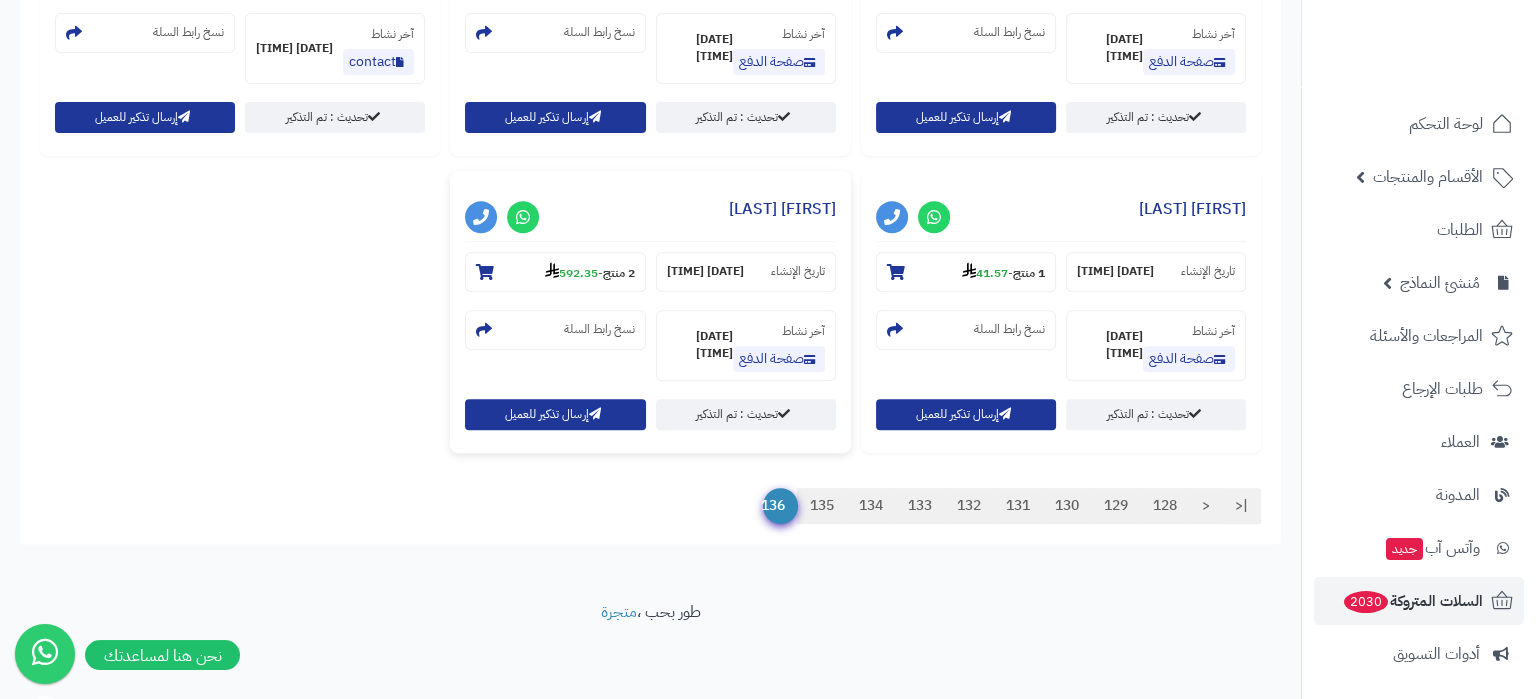 click on "|< < 128 129 130 131 132 133 134 135 136" at bounding box center [650, 506] 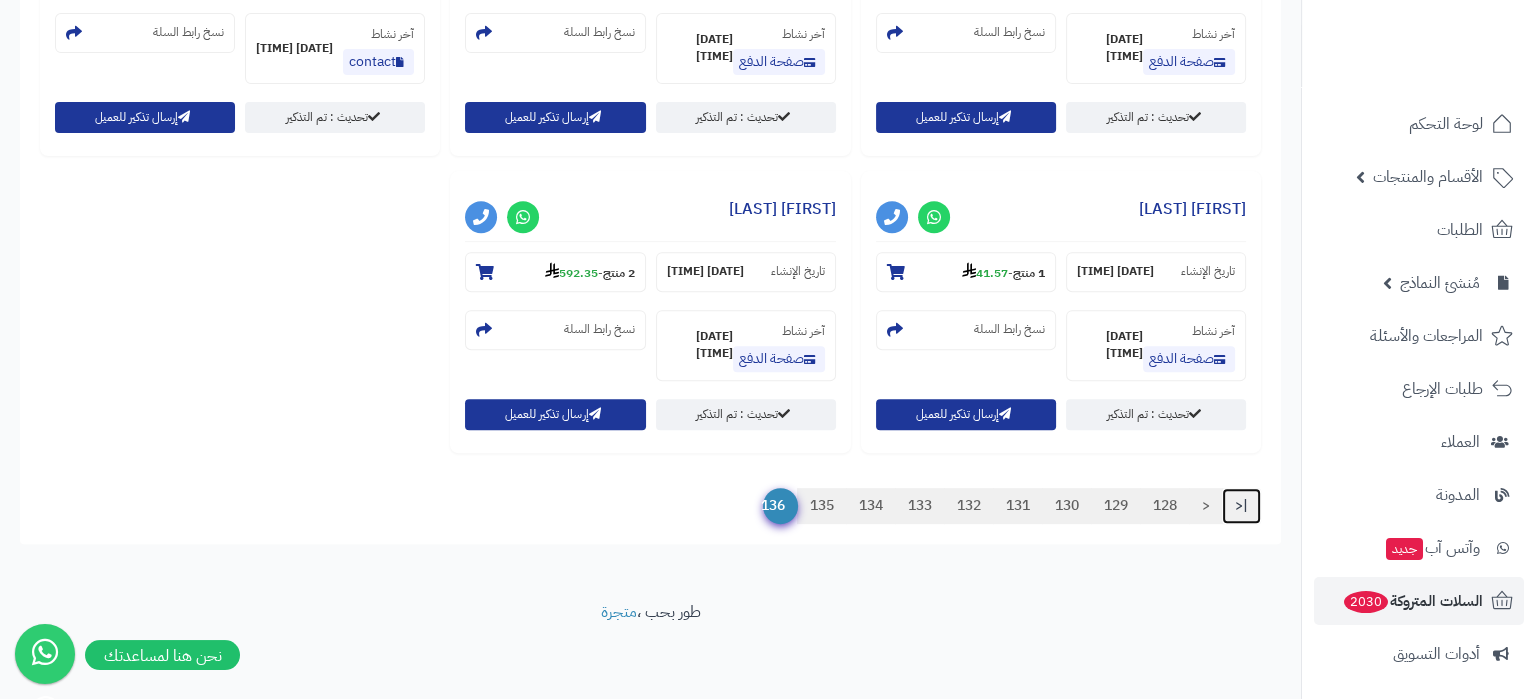click on "|<" at bounding box center [1241, 506] 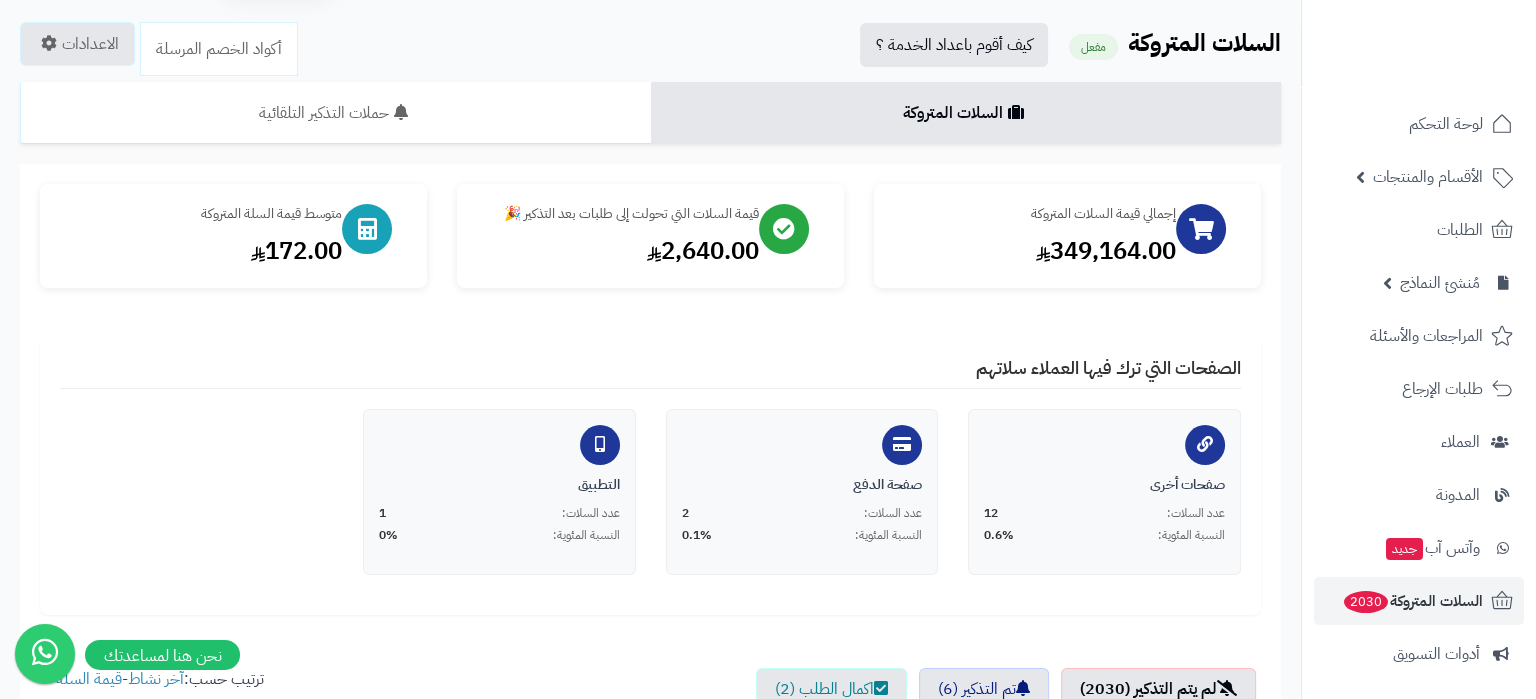scroll, scrollTop: 0, scrollLeft: 0, axis: both 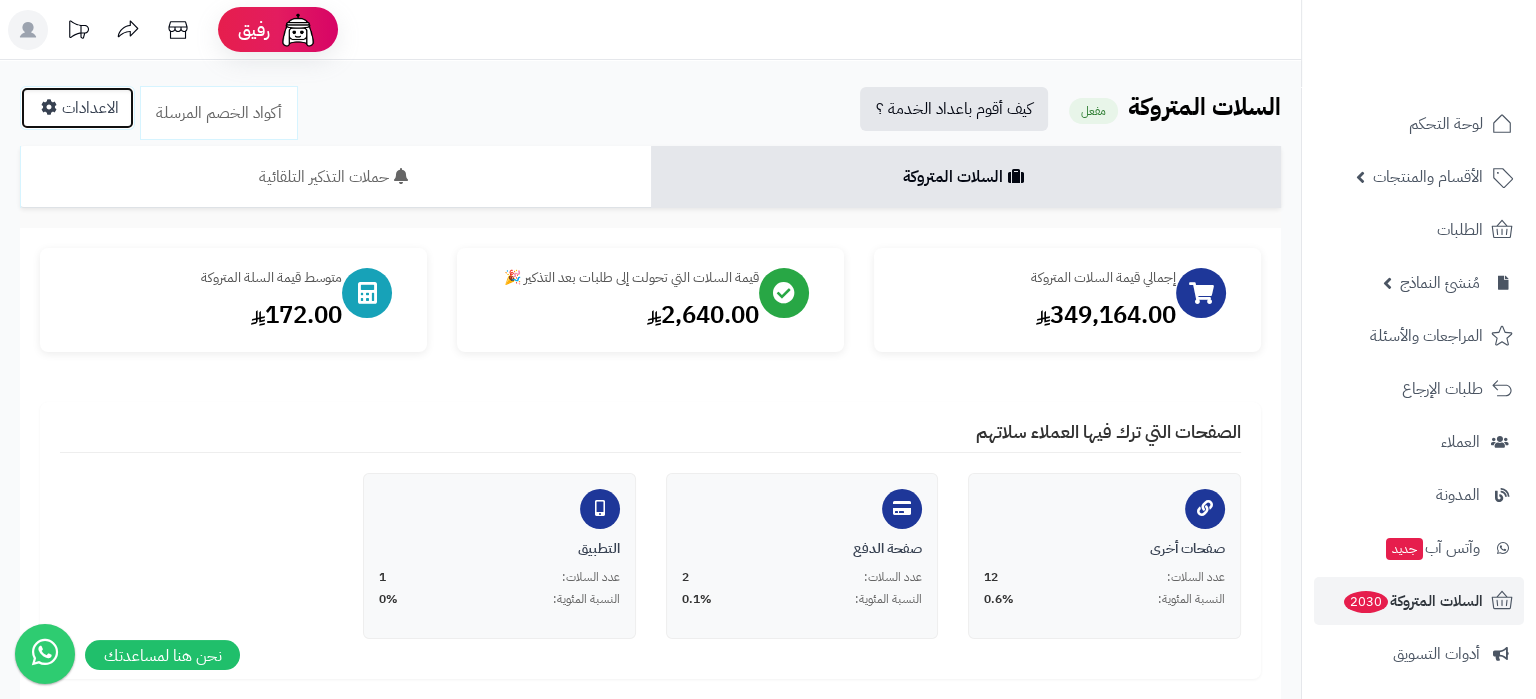 click on "الاعدادات" at bounding box center [77, 108] 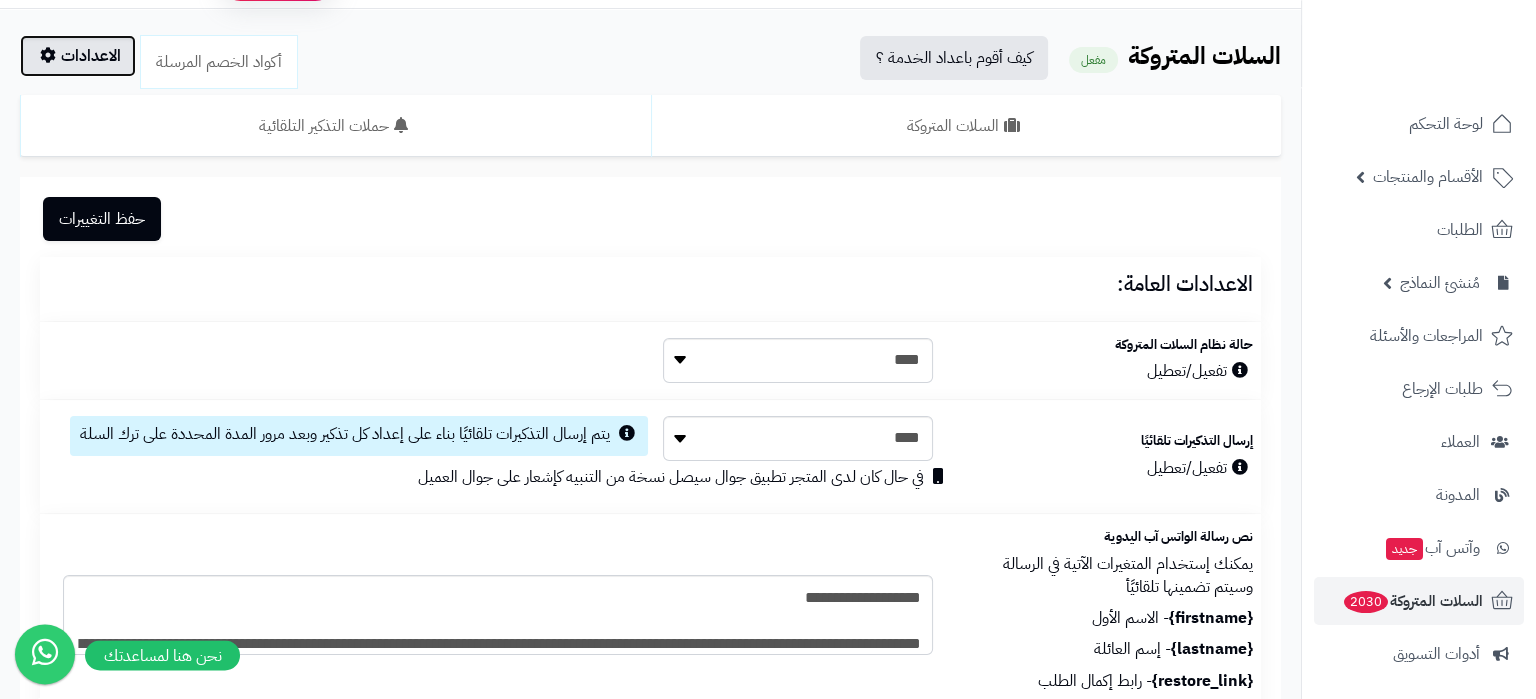 scroll, scrollTop: 0, scrollLeft: 0, axis: both 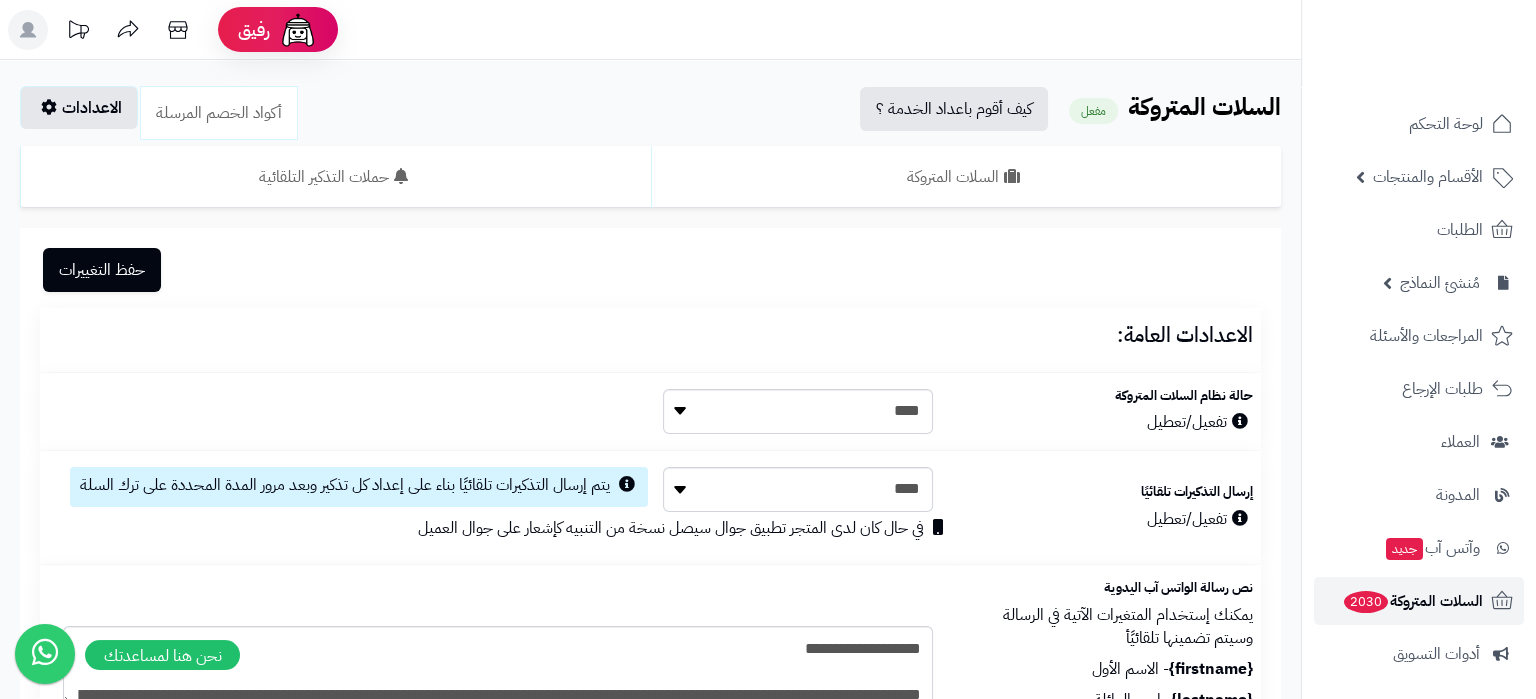 click on "السلات المتروكة  2030" at bounding box center (1412, 601) 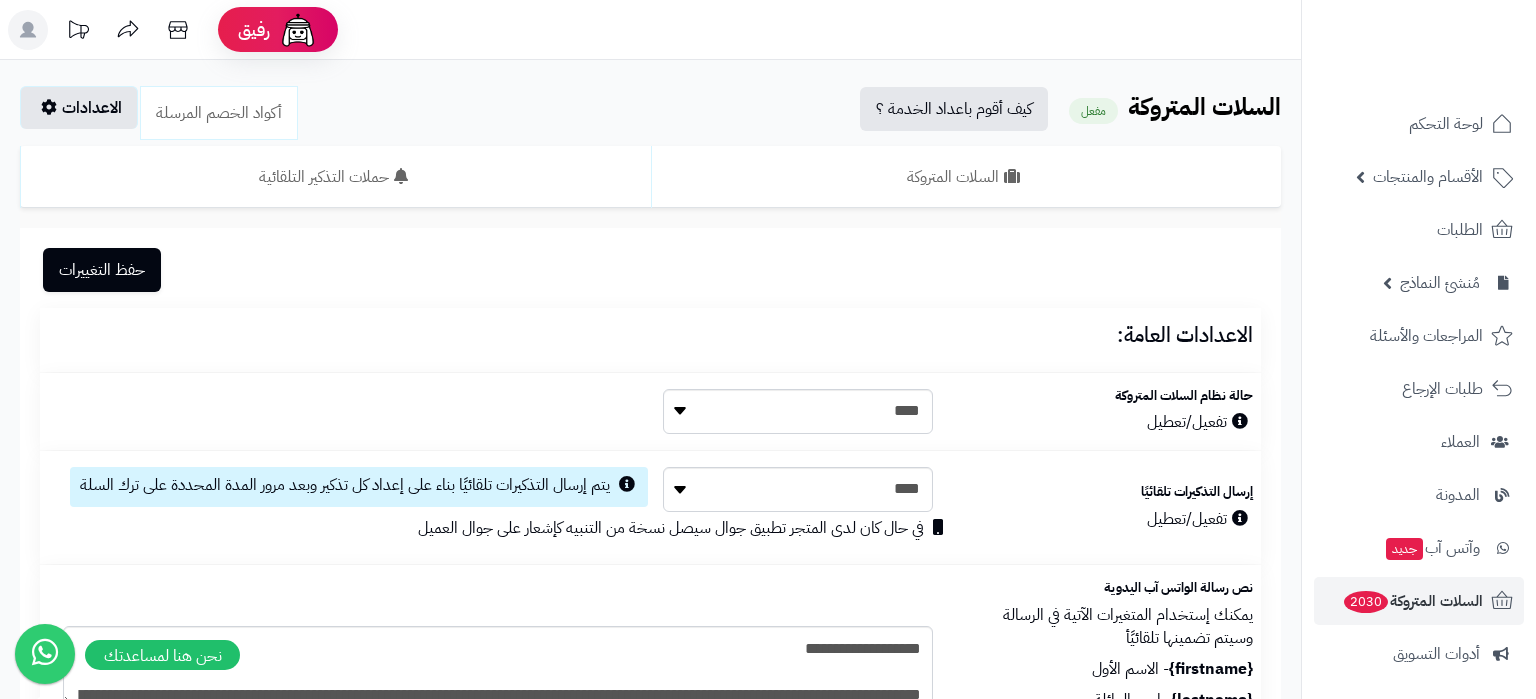 scroll, scrollTop: 0, scrollLeft: 0, axis: both 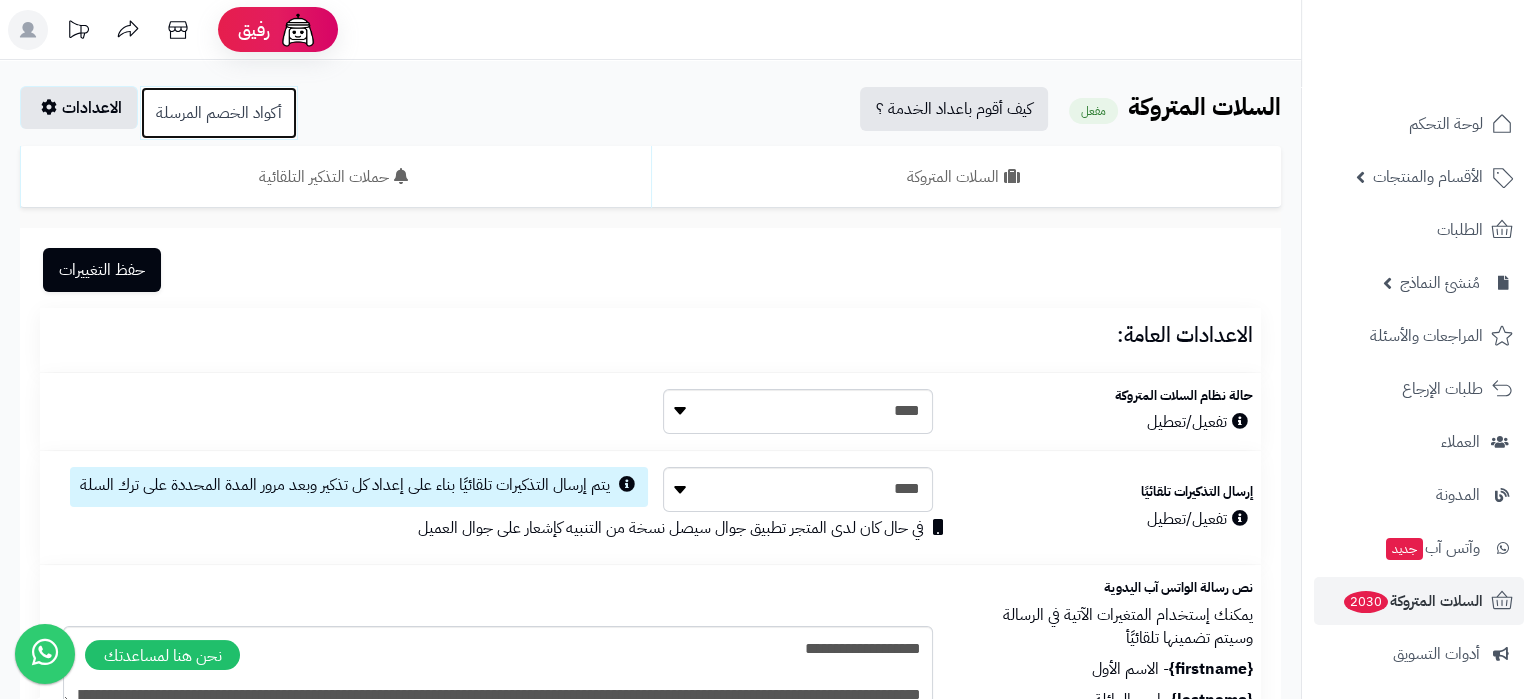 click on "أكواد الخصم المرسلة" at bounding box center (219, 113) 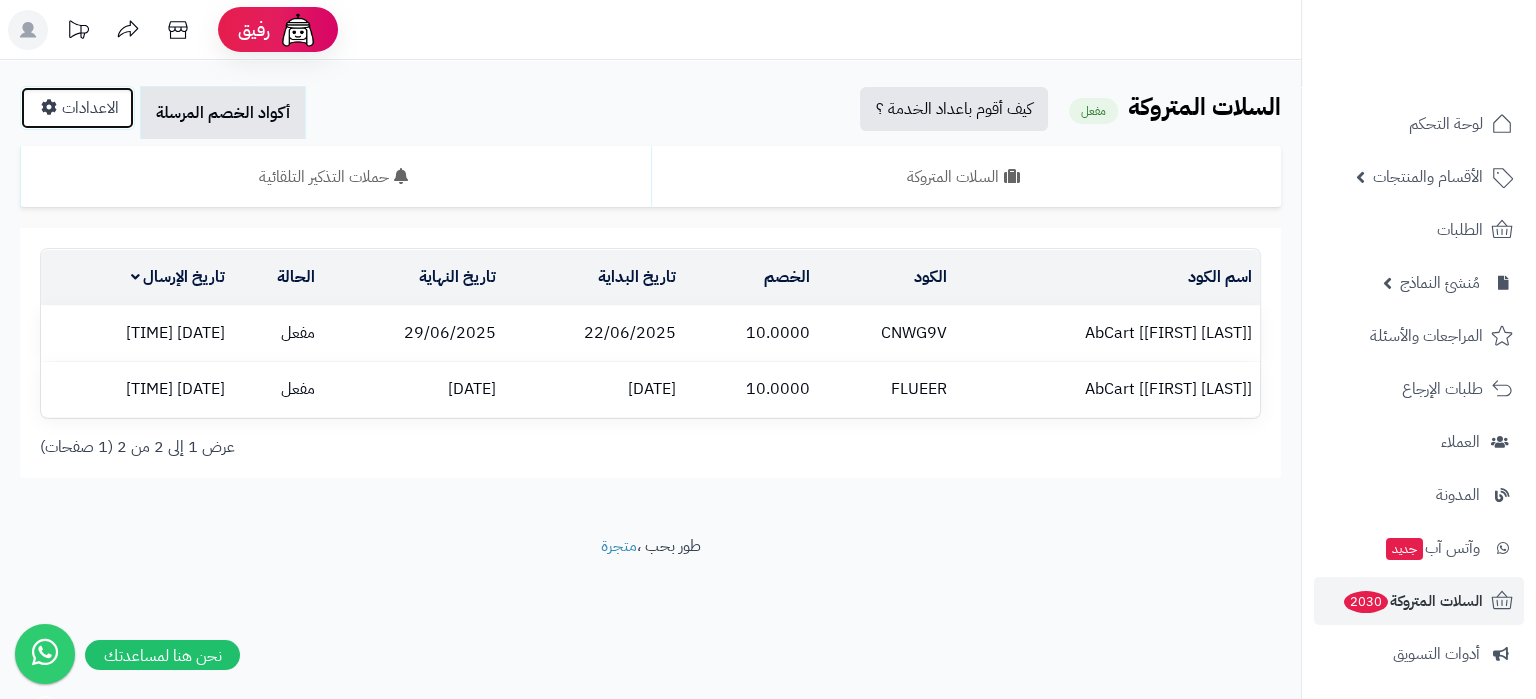 click on "الاعدادات" at bounding box center (77, 108) 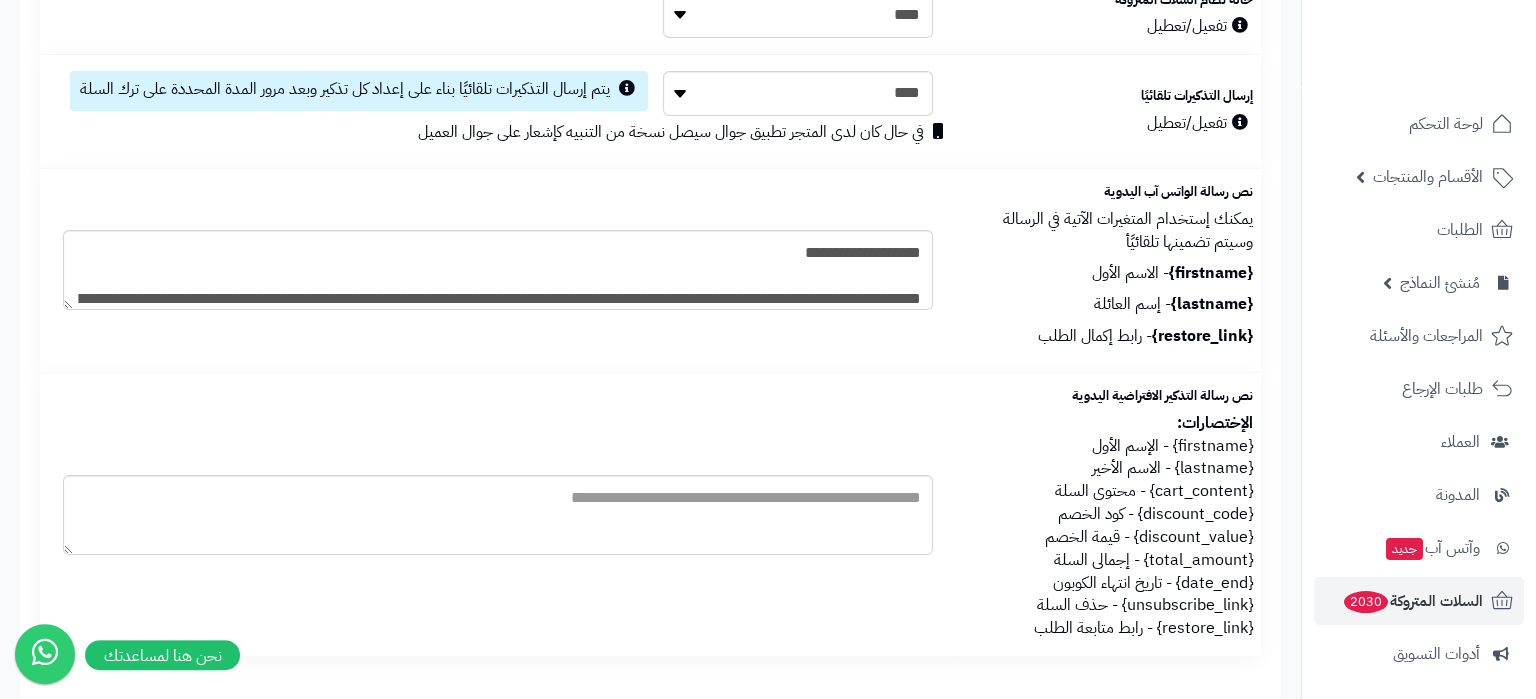 scroll, scrollTop: 397, scrollLeft: 0, axis: vertical 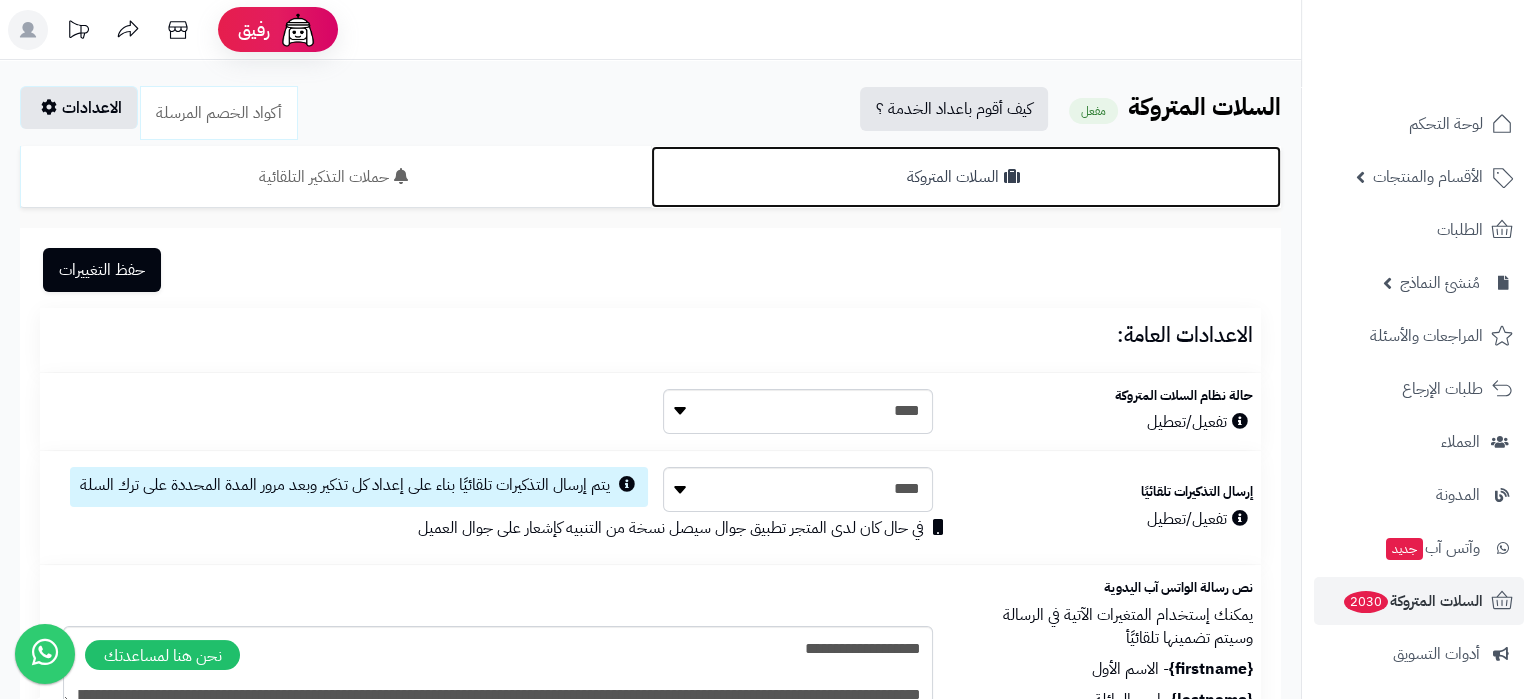 click on "السلات المتروكة" at bounding box center (966, 177) 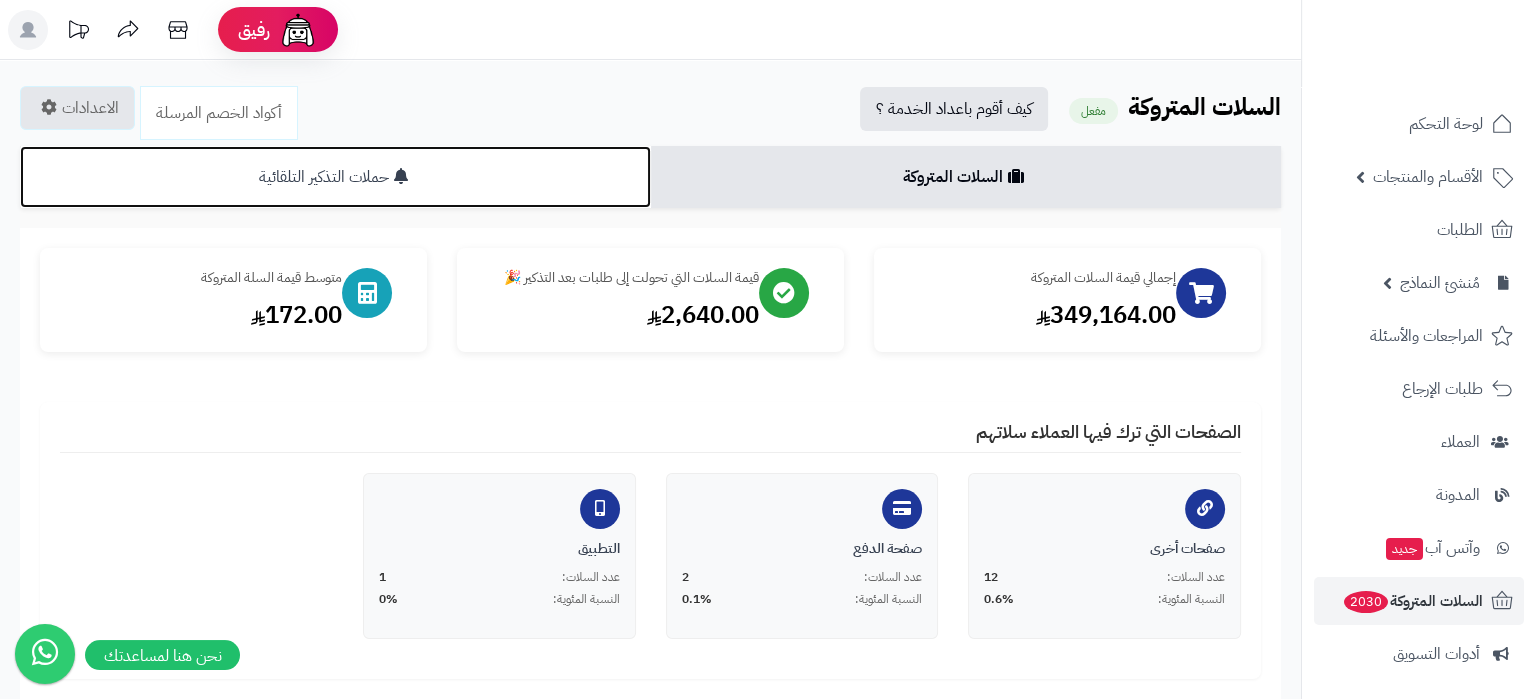 click on "حملات التذكير التلقائية" at bounding box center (335, 177) 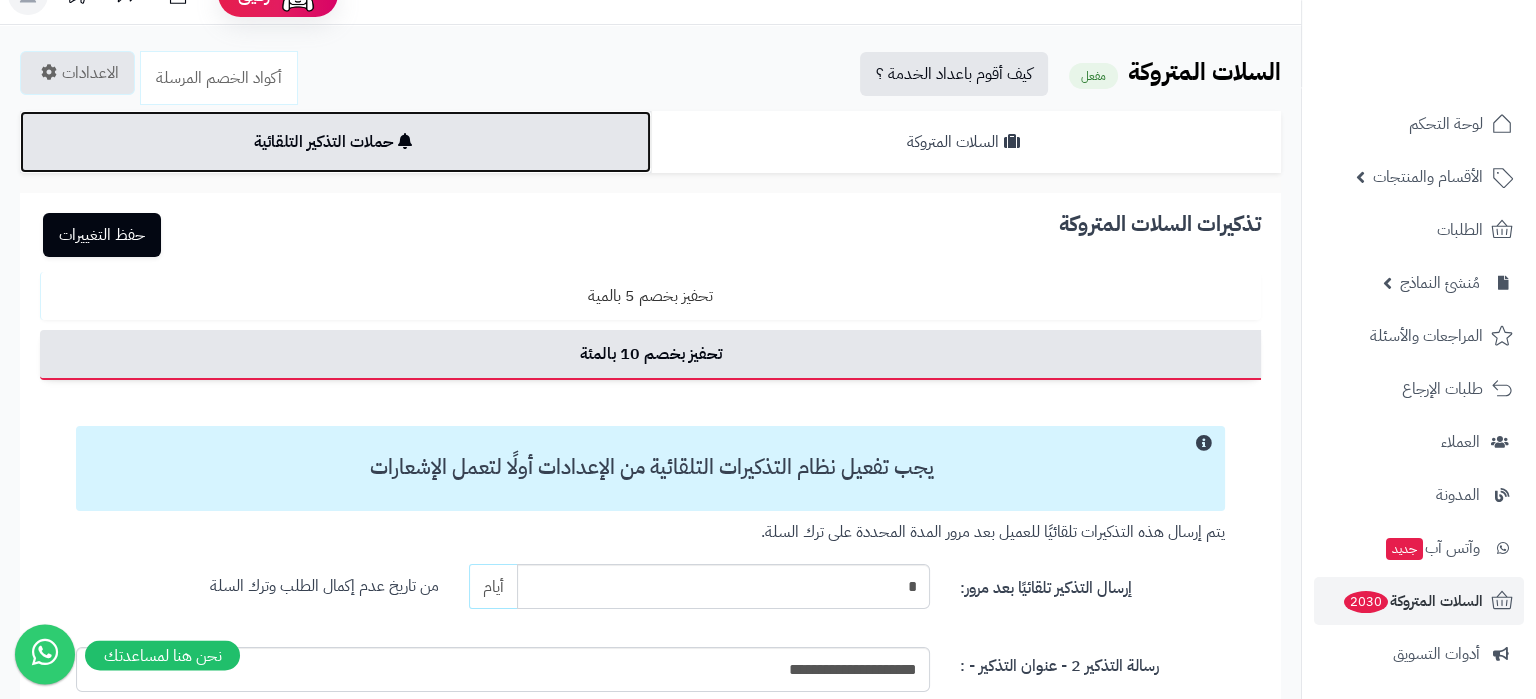 scroll, scrollTop: 0, scrollLeft: 0, axis: both 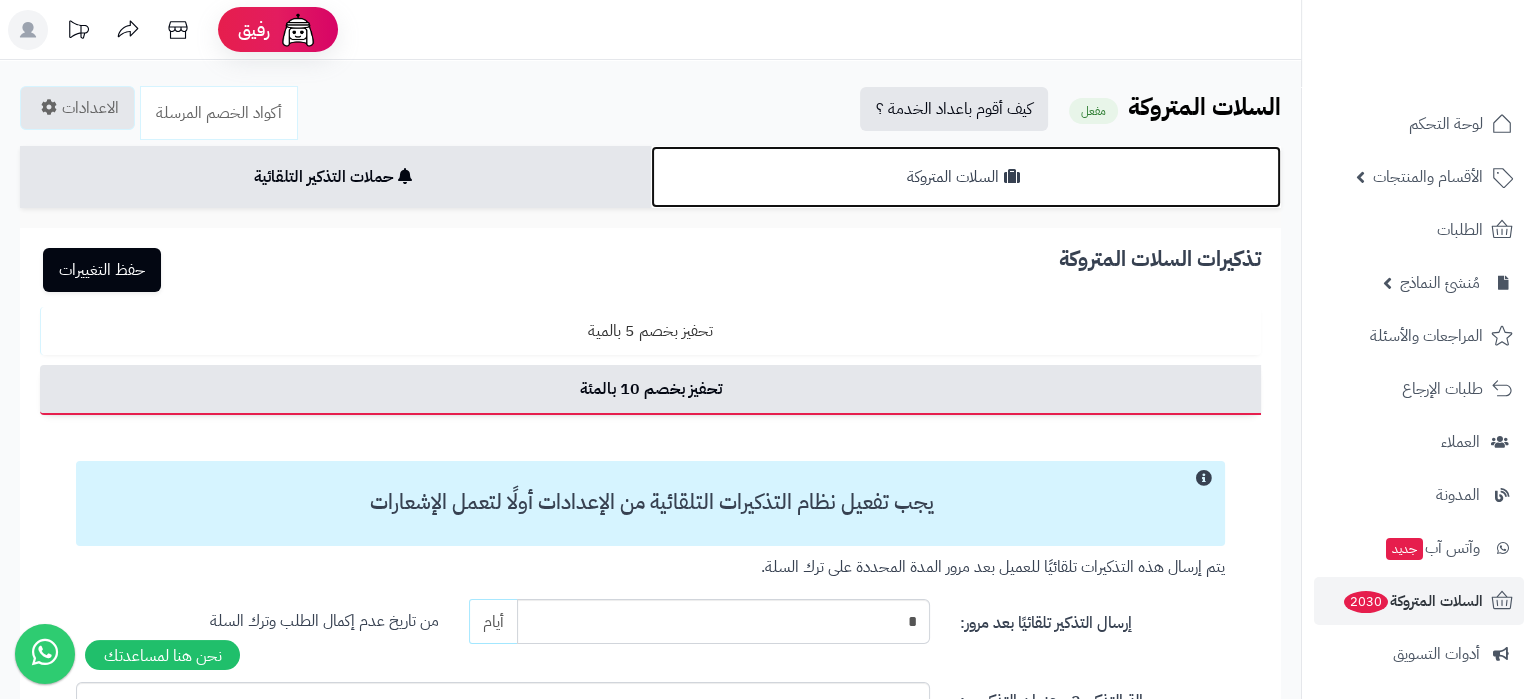 click on "السلات المتروكة" at bounding box center (966, 177) 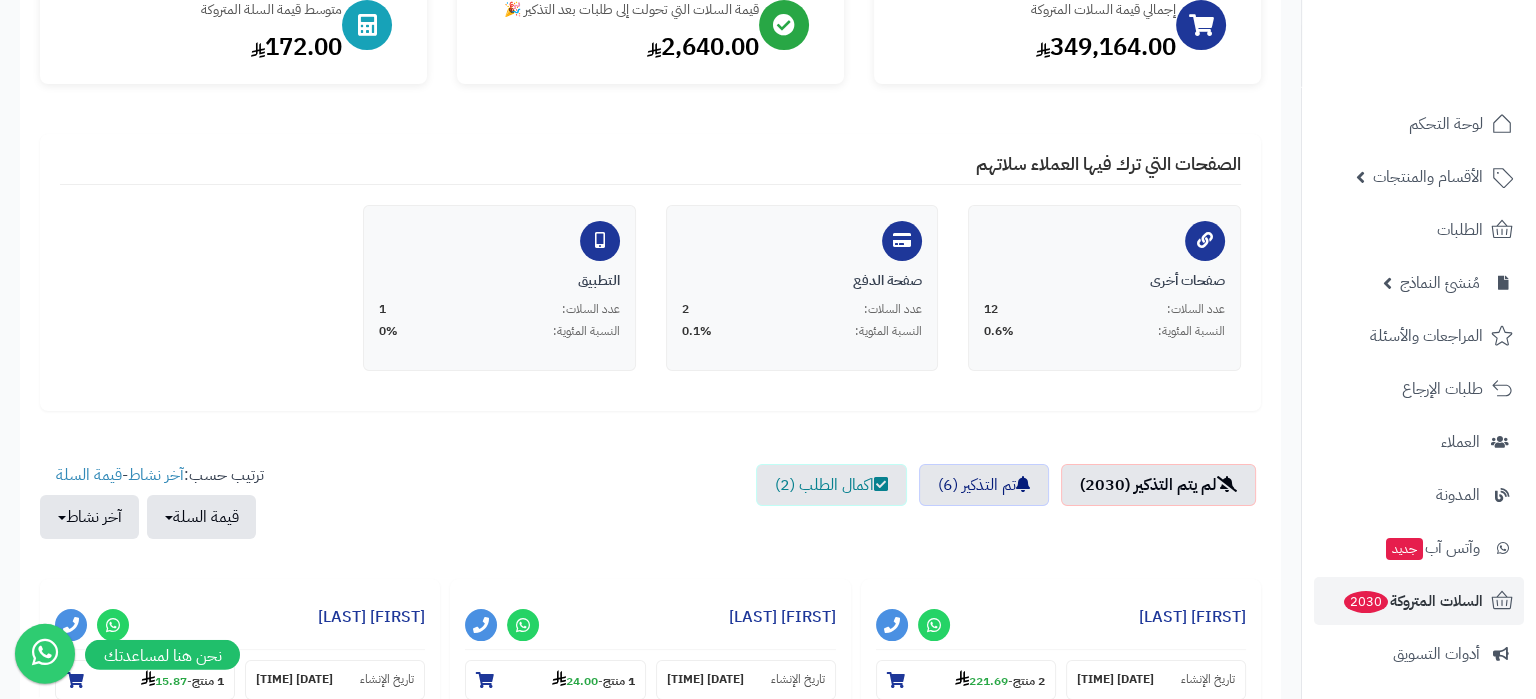 scroll, scrollTop: 260, scrollLeft: 0, axis: vertical 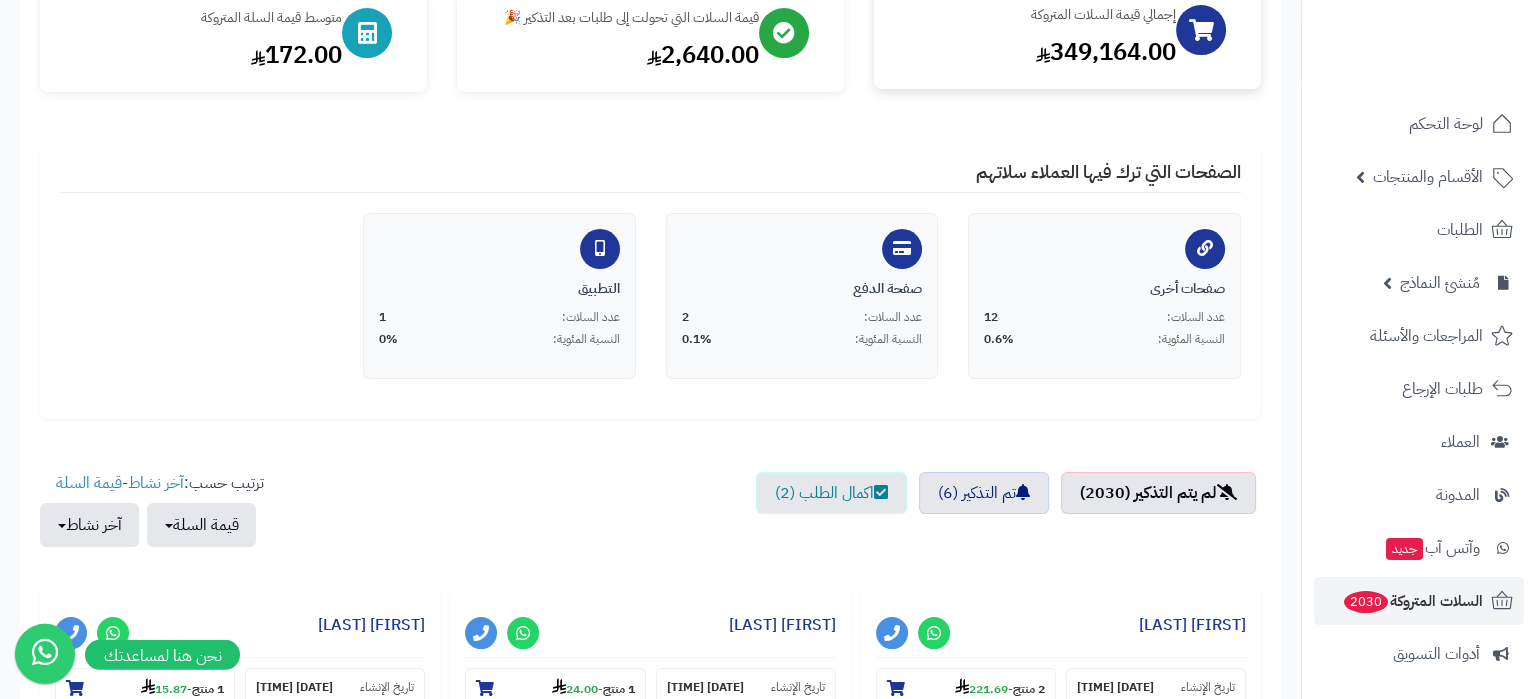 click on "إجمالي قيمة السلات المتروكة 349,164.00" at bounding box center [1035, 37] 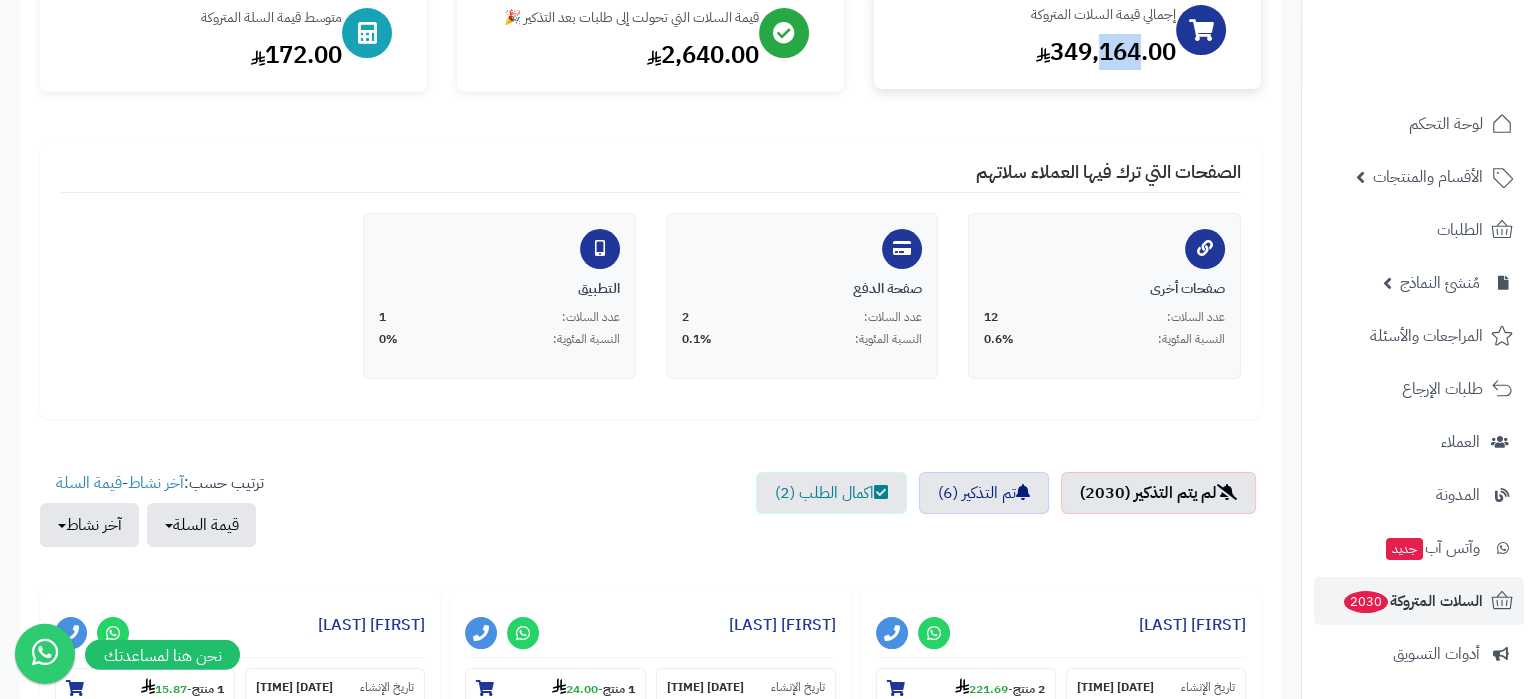 click on "إجمالي قيمة السلات المتروكة 349,164.00" at bounding box center (1035, 37) 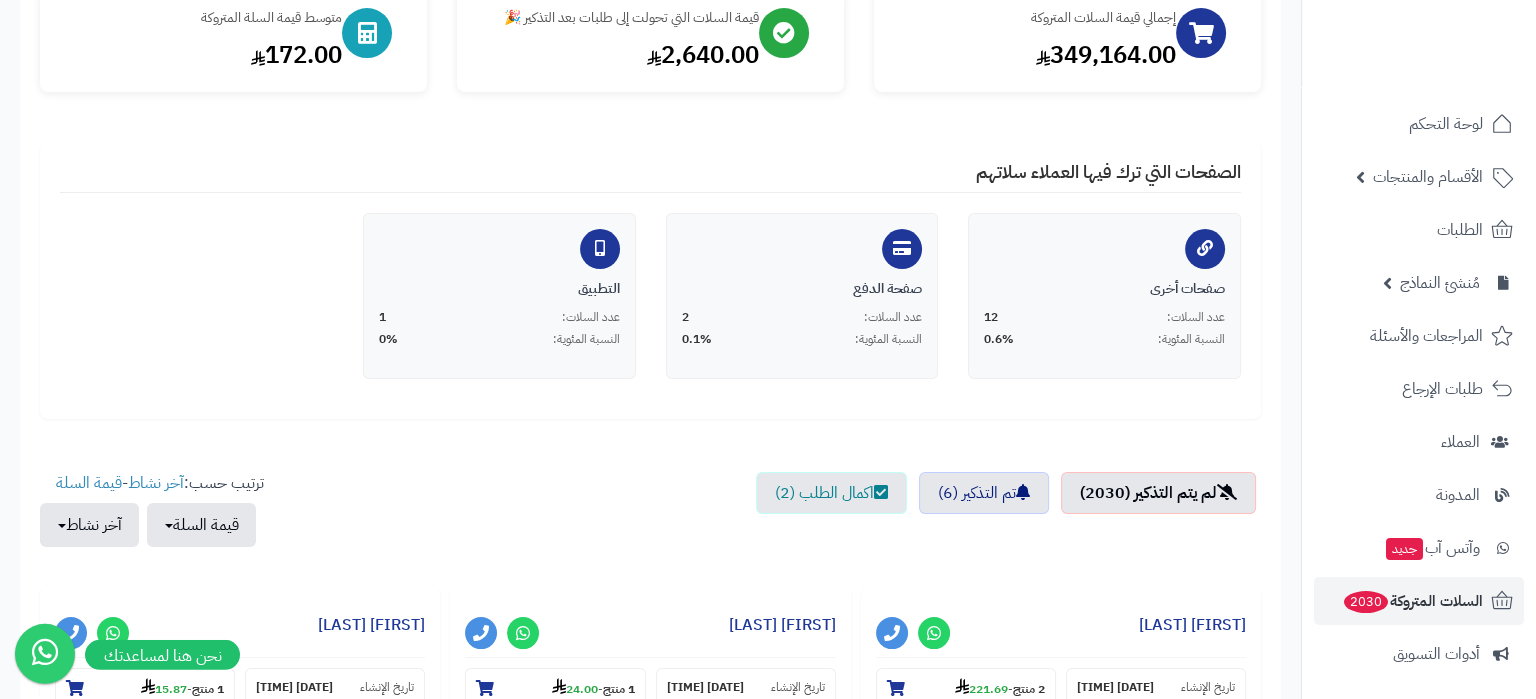 click on "الصفحات التي ترك فيها العملاء سلاتهم
صفحات أخرى
عدد السلات:
12
النسبة المئوية:
0.6%
صفحة الدفع
عدد السلات:
2
النسبة المئوية:
0.1%
التطبيق
عدد السلات:
1
النسبة المئوية:
0%" at bounding box center (650, 280) 